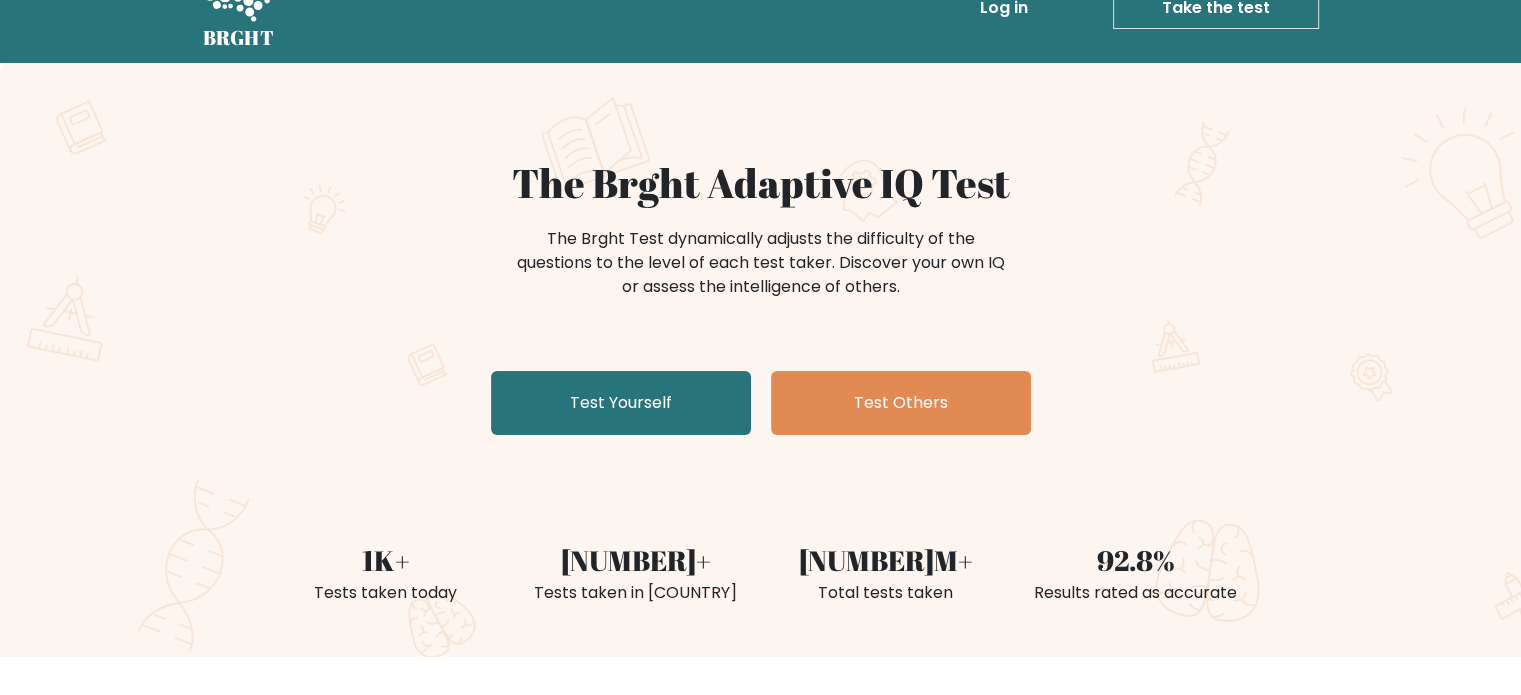 scroll, scrollTop: 0, scrollLeft: 0, axis: both 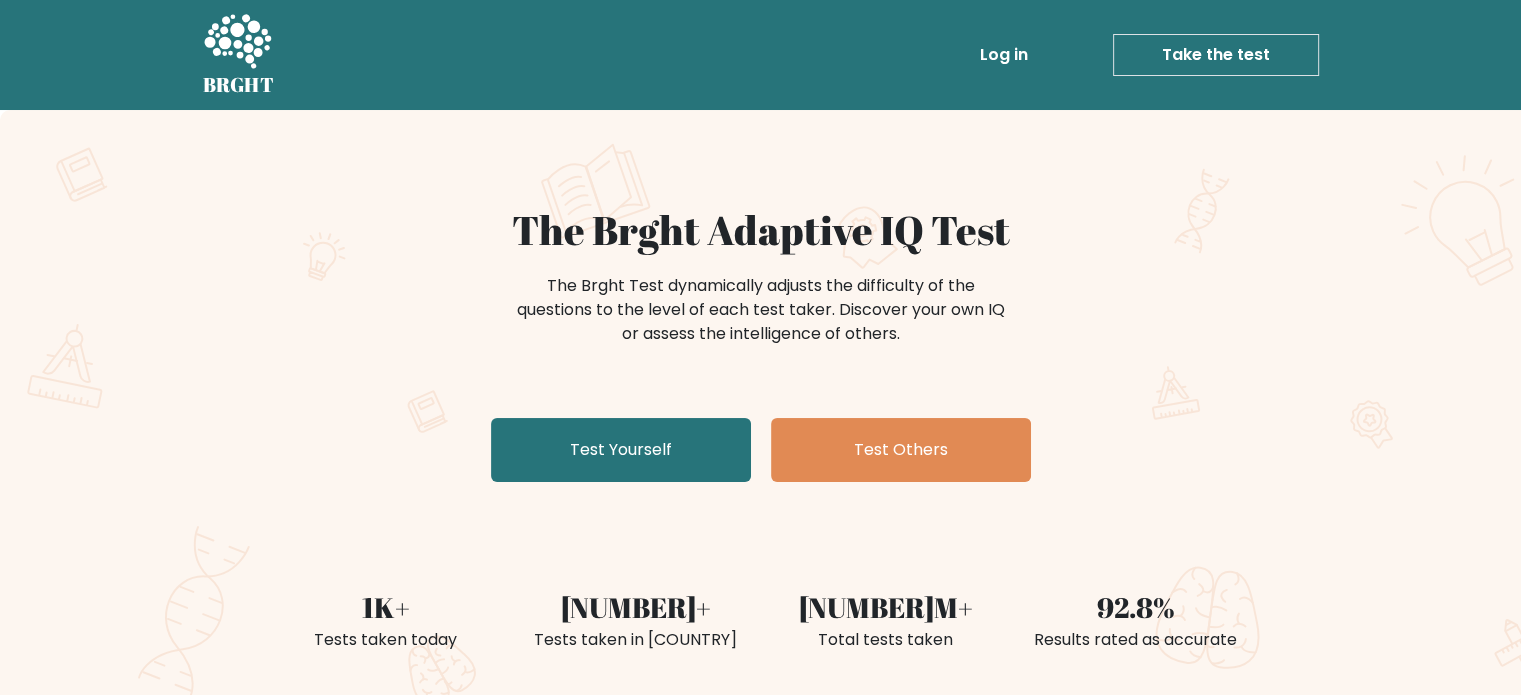 click on "Take the test" at bounding box center [1216, 55] 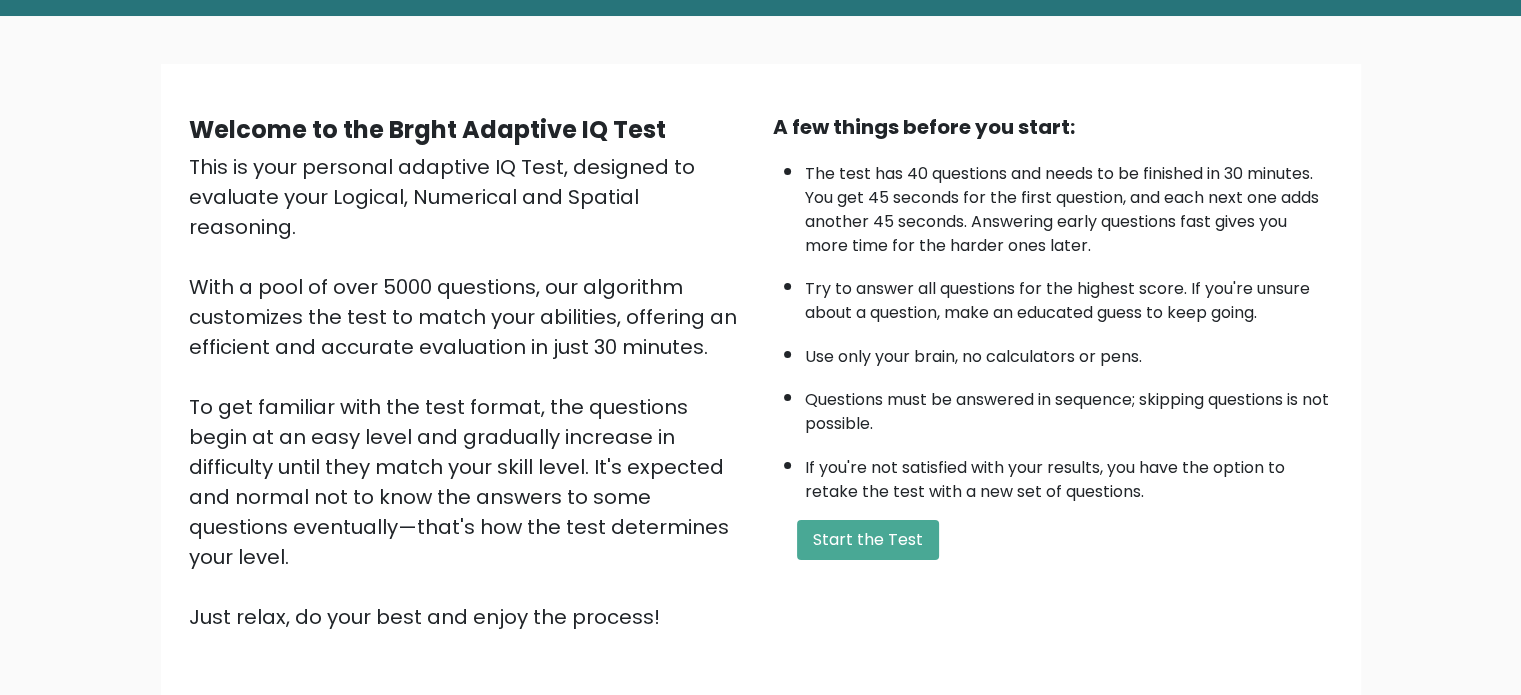scroll, scrollTop: 220, scrollLeft: 0, axis: vertical 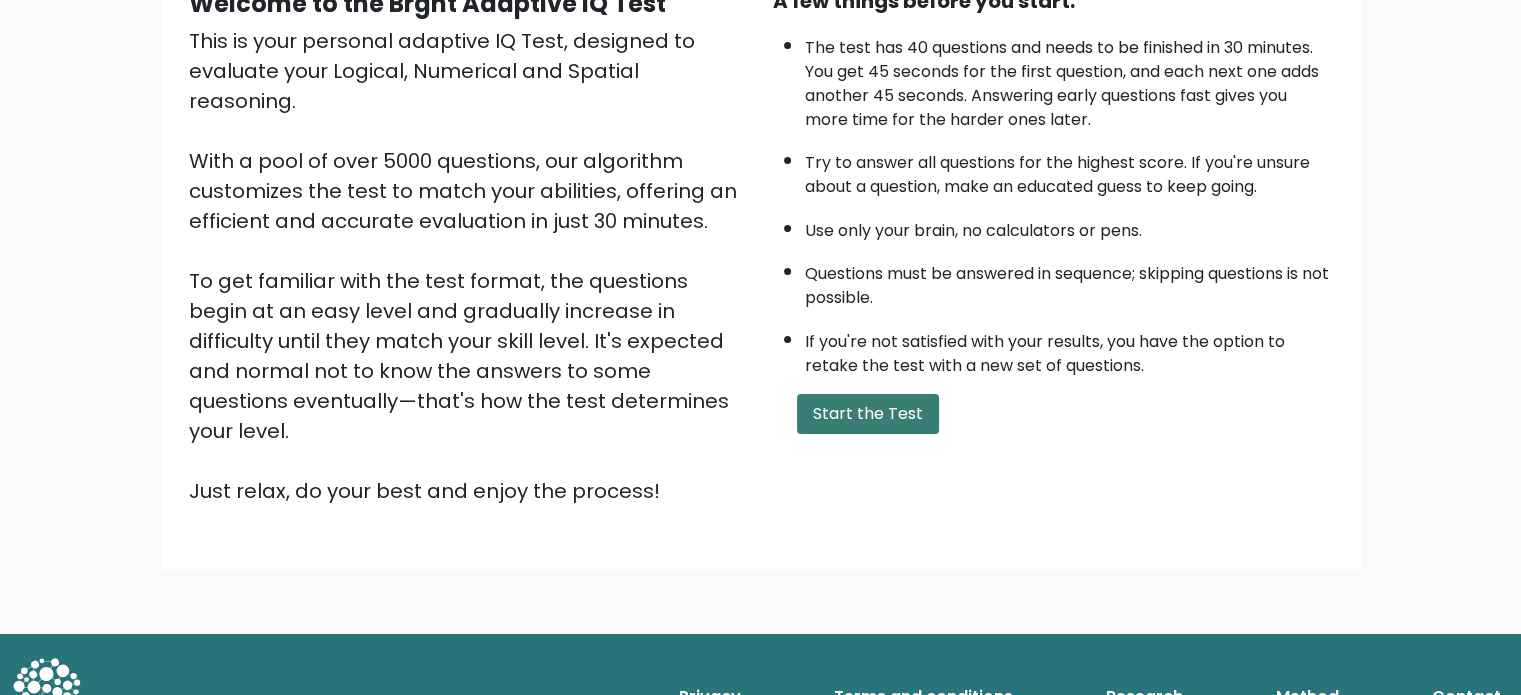 click on "Start the Test" at bounding box center (868, 414) 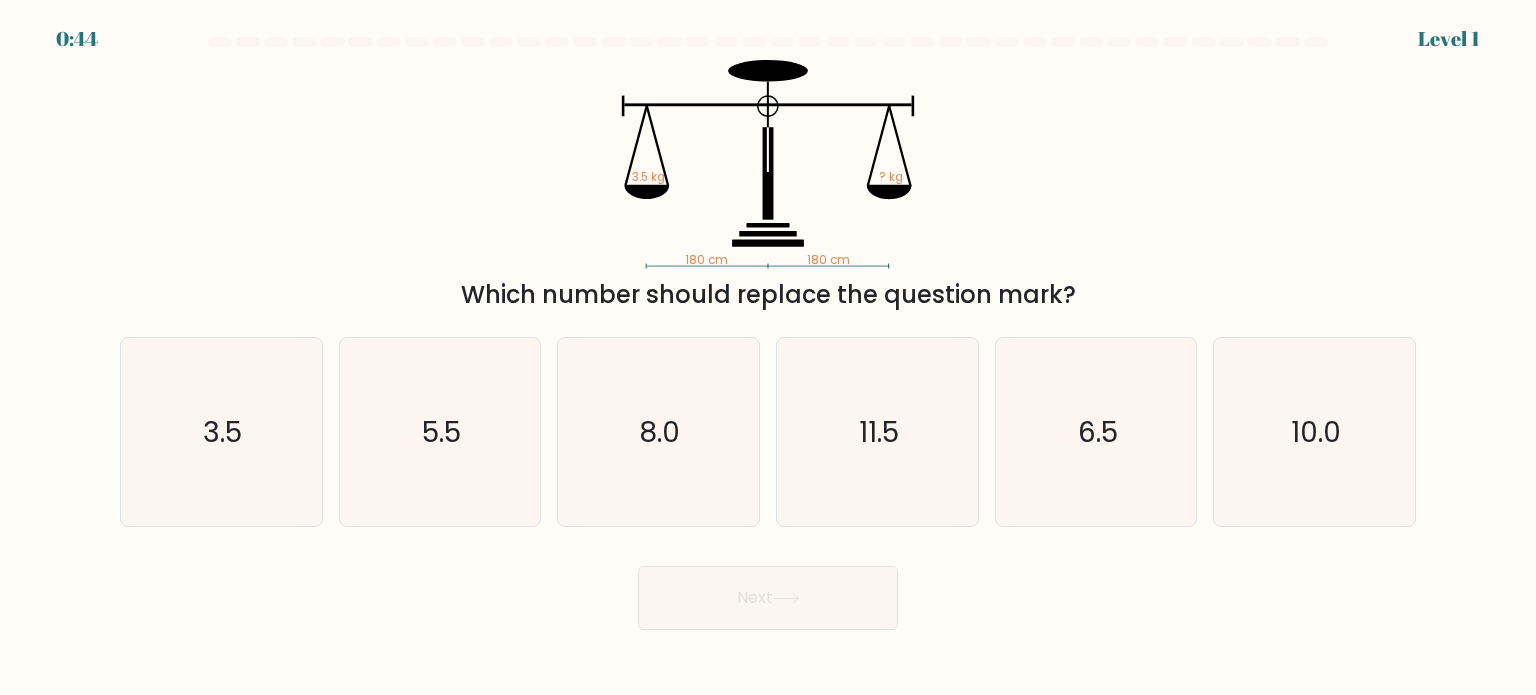 scroll, scrollTop: 0, scrollLeft: 0, axis: both 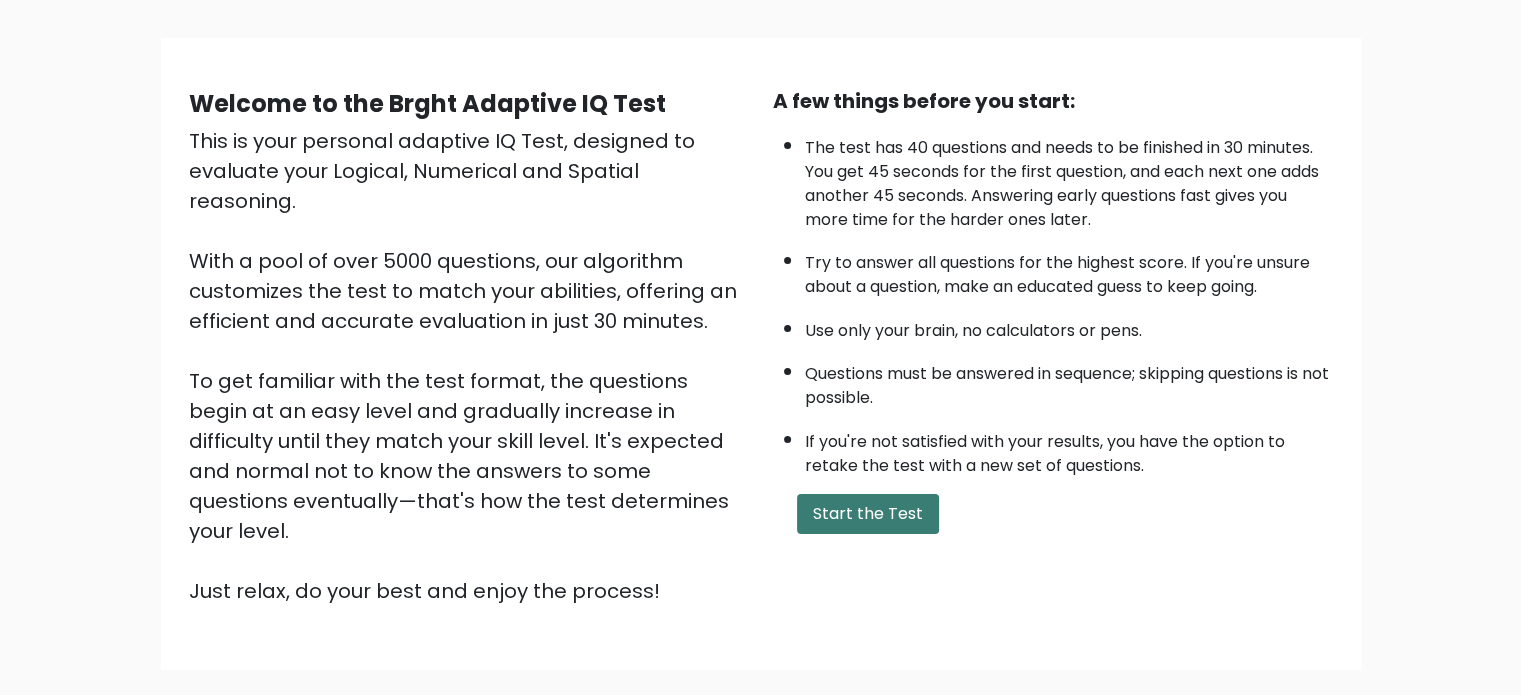 click on "Start the Test" at bounding box center [868, 514] 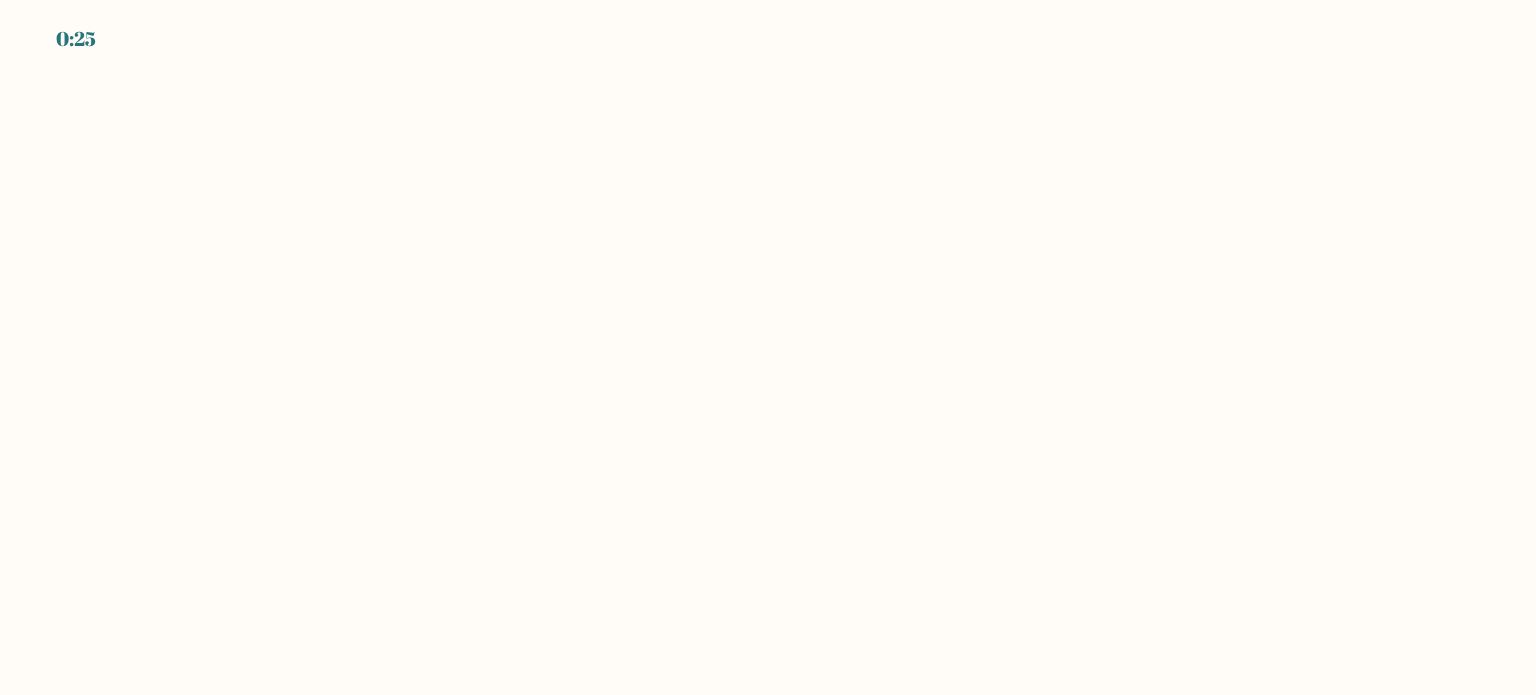 scroll, scrollTop: 0, scrollLeft: 0, axis: both 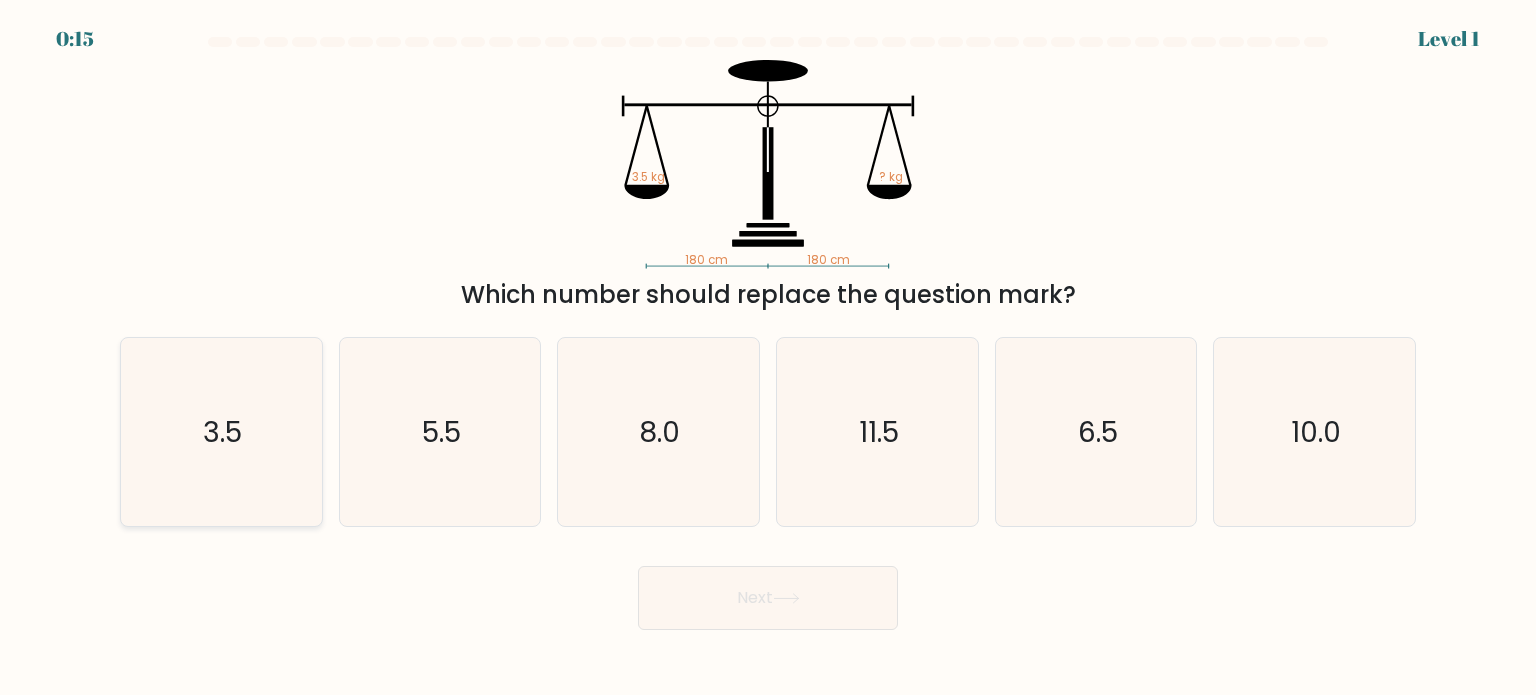 click on "3.5" at bounding box center (221, 432) 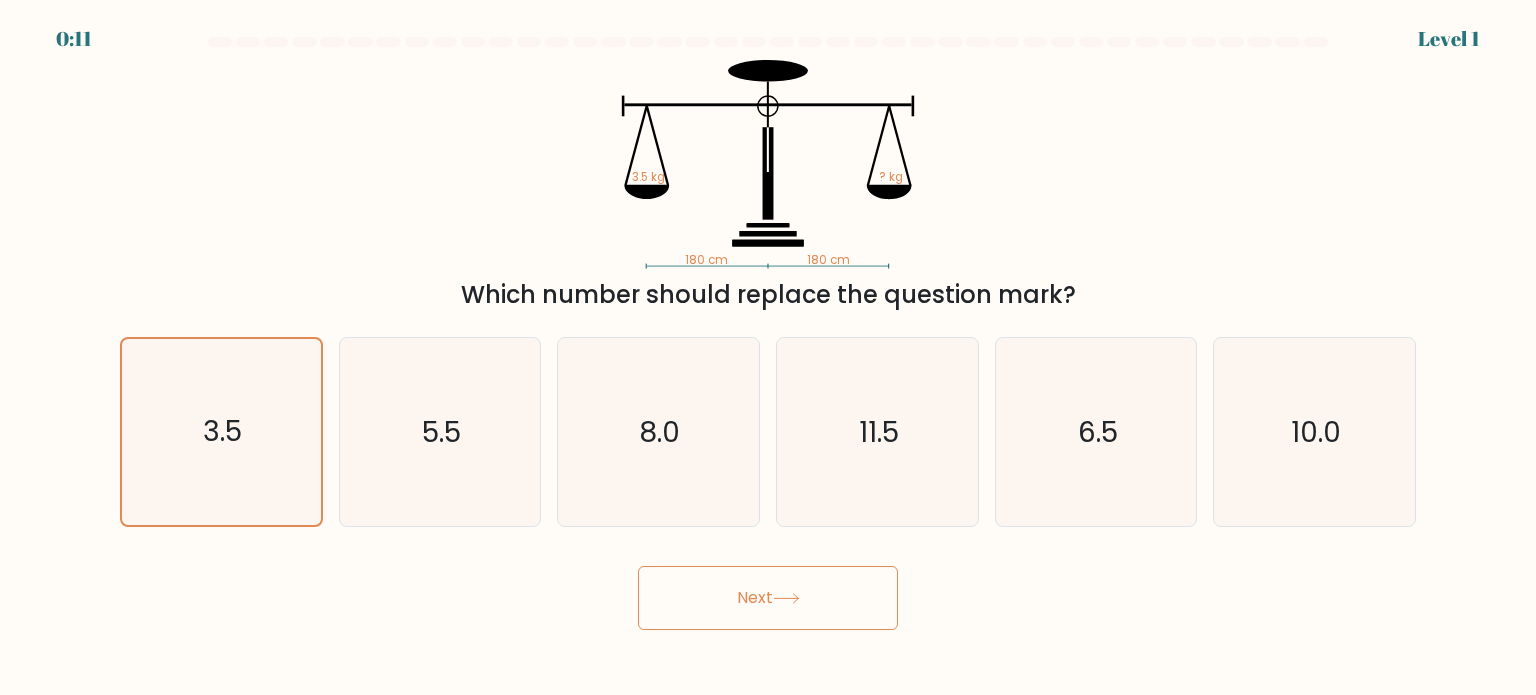 click on "Next" at bounding box center (768, 598) 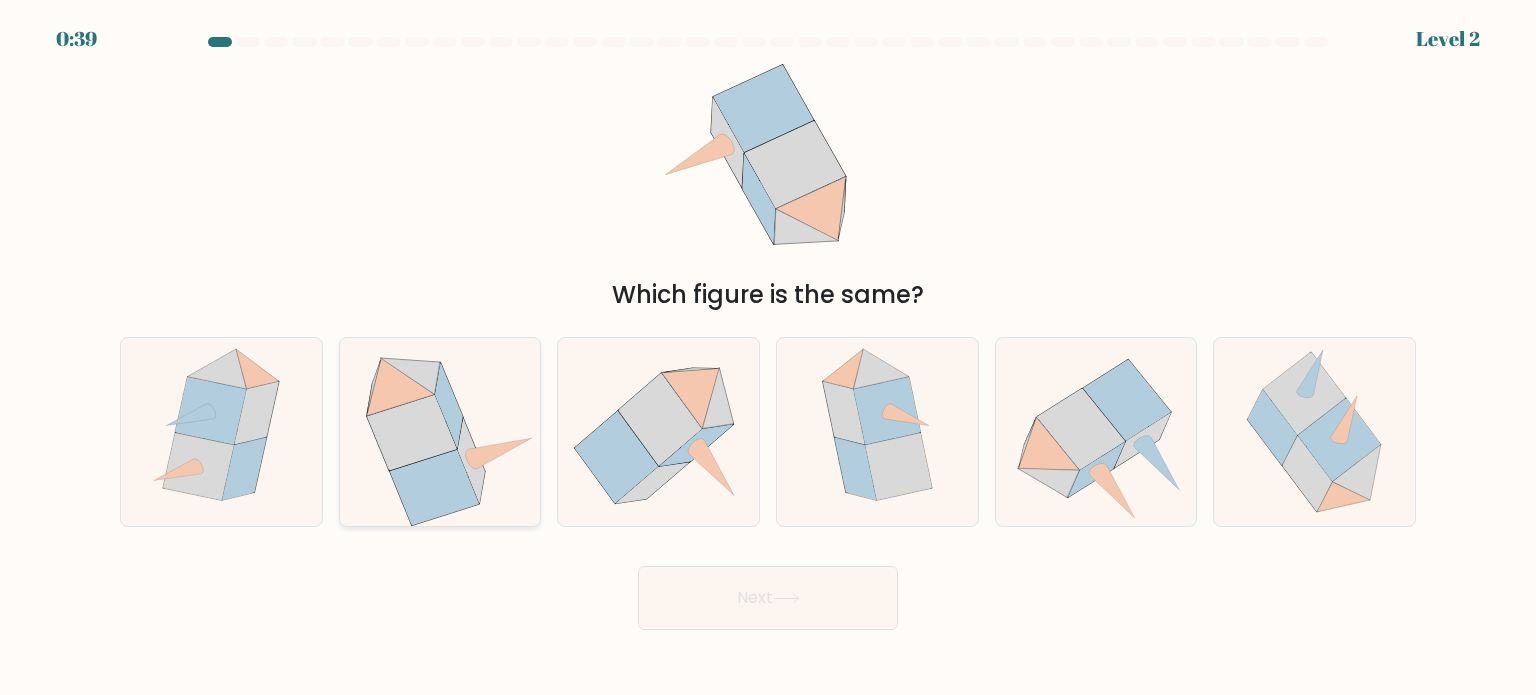 click at bounding box center [412, 433] 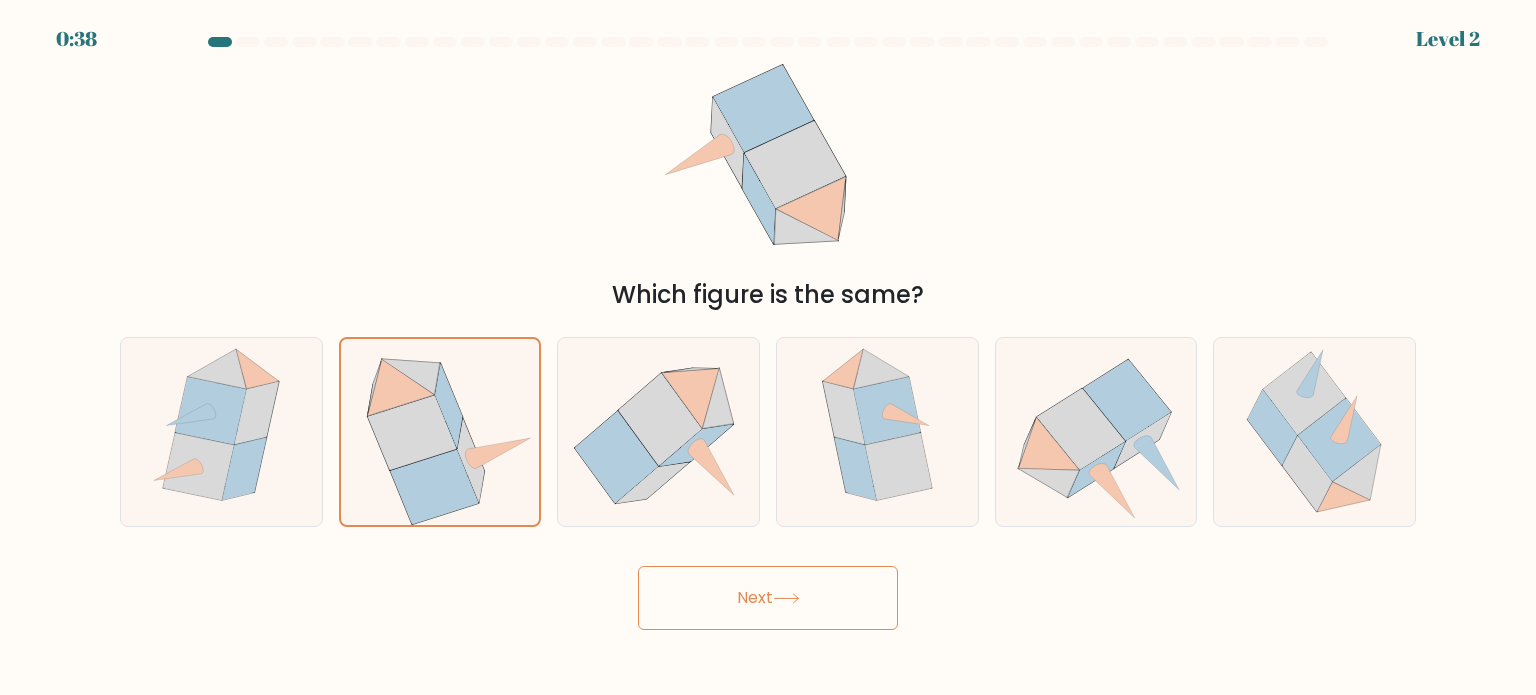 click on "Next" at bounding box center [768, 598] 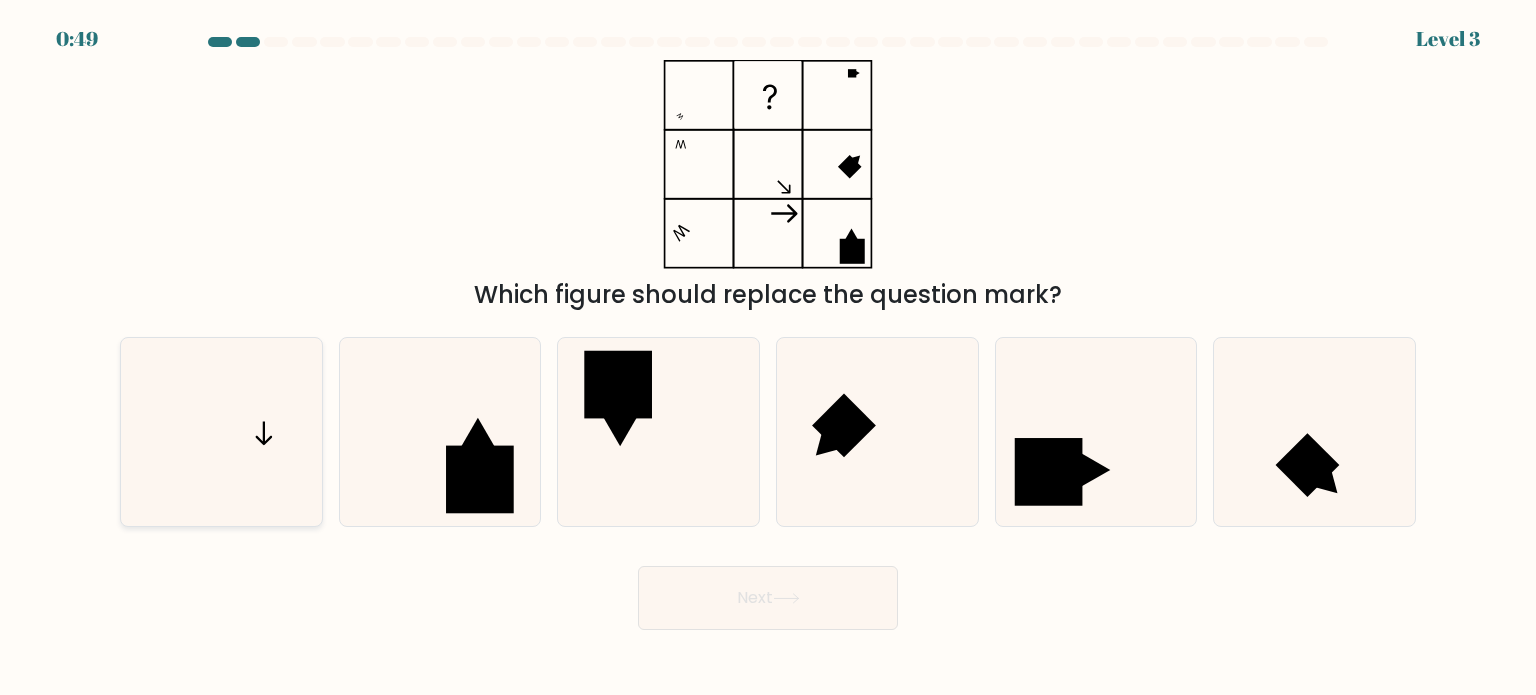 click at bounding box center [221, 432] 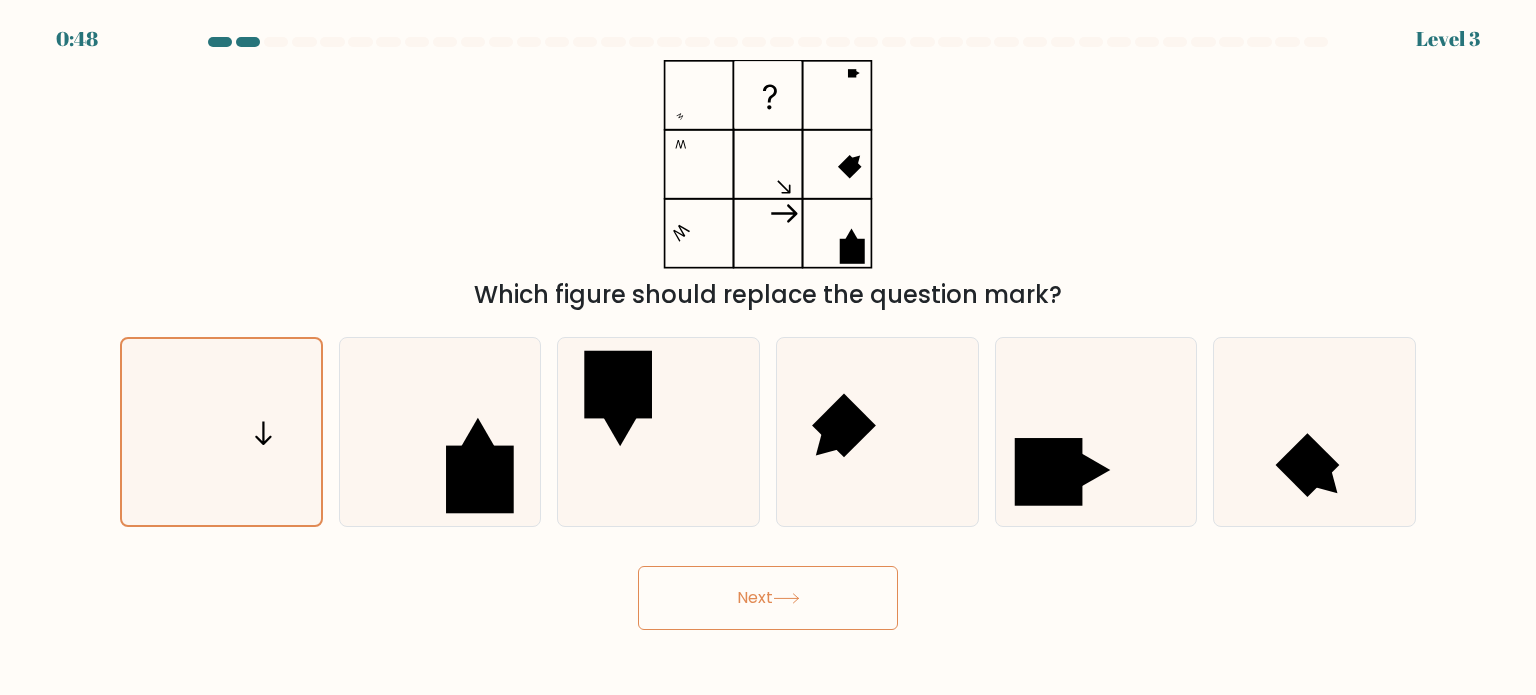 click at bounding box center [786, 598] 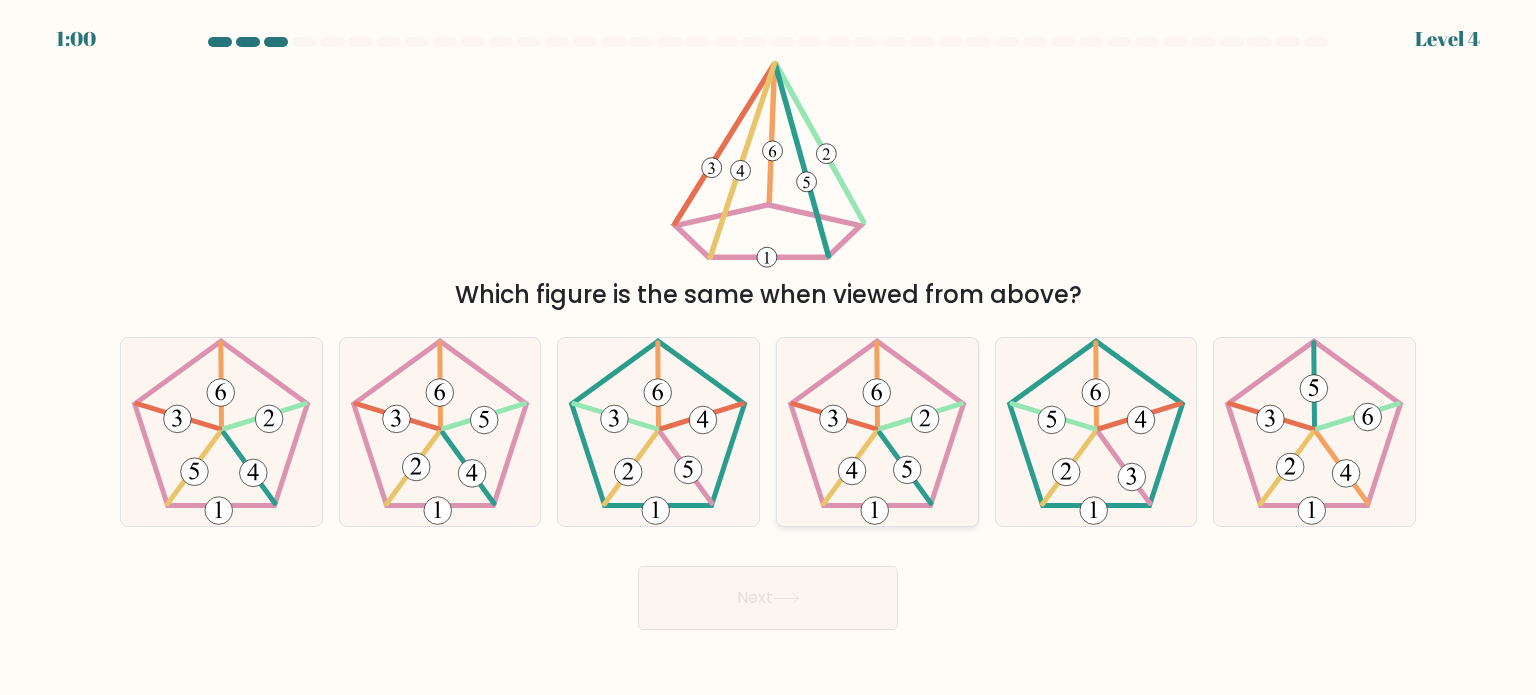click at bounding box center [877, 432] 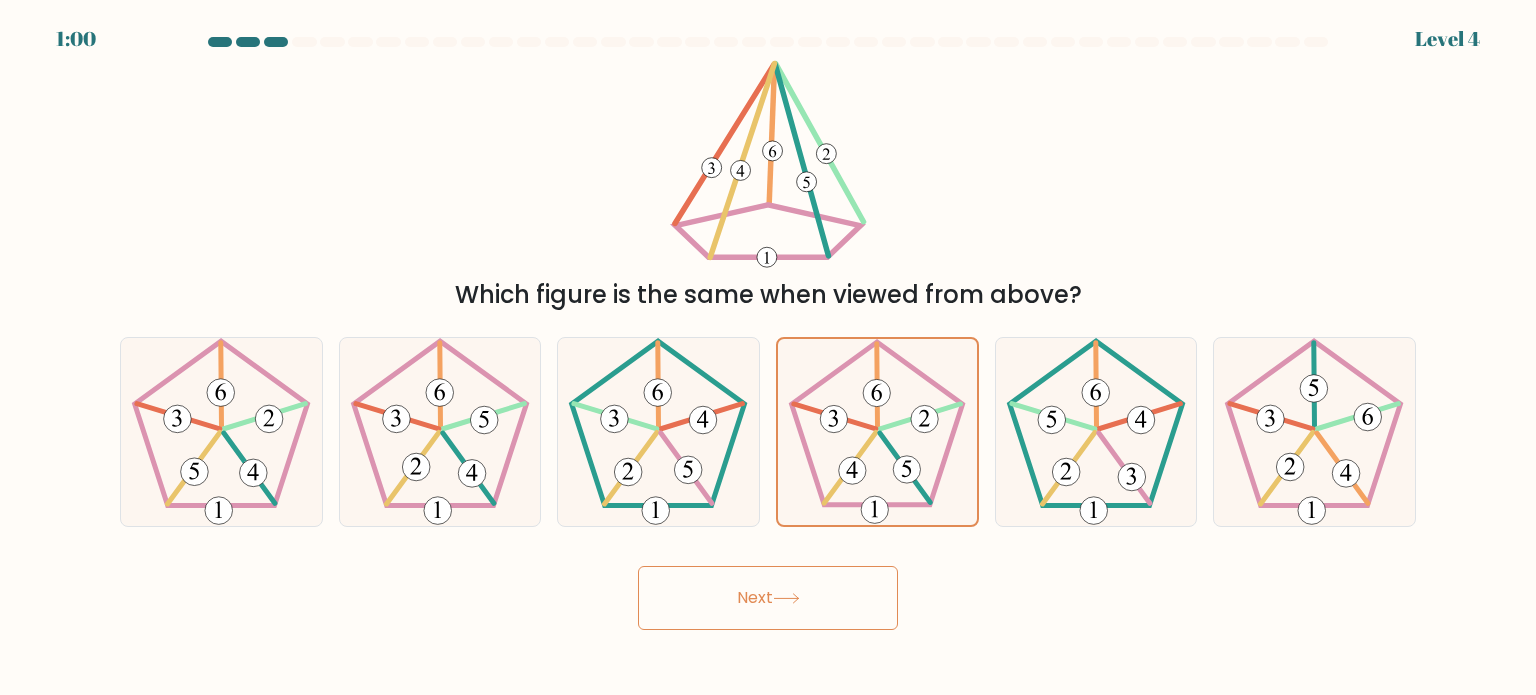 click on "Next" at bounding box center [768, 598] 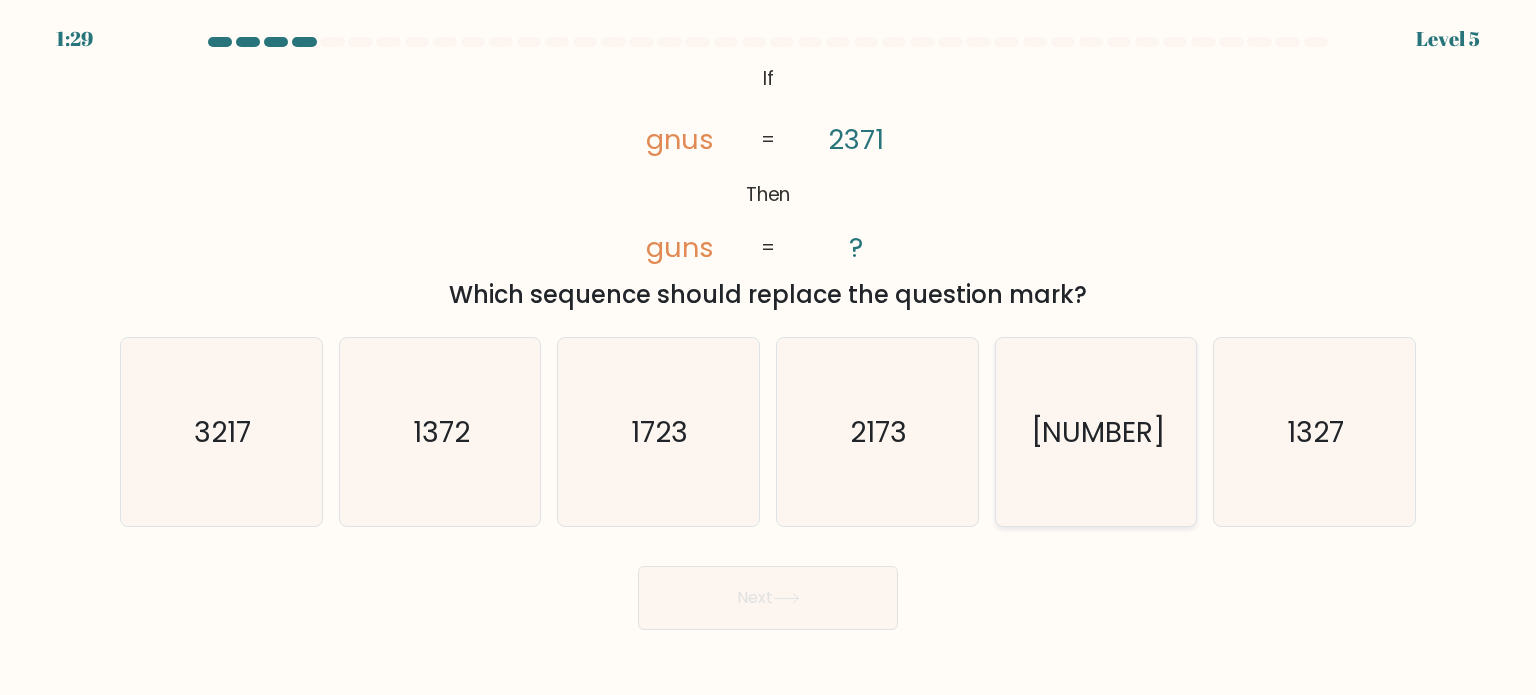 click on "2731" at bounding box center [1096, 432] 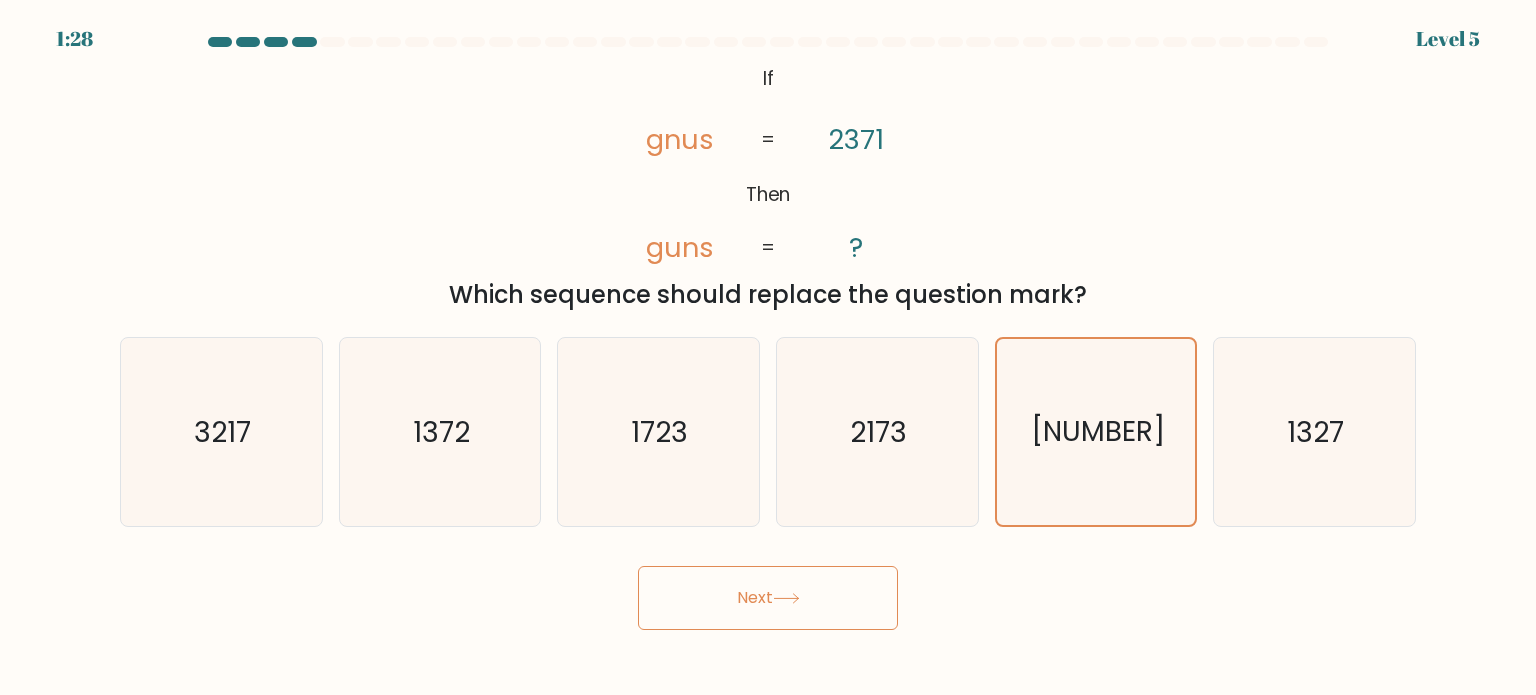 click on "Next" at bounding box center (768, 598) 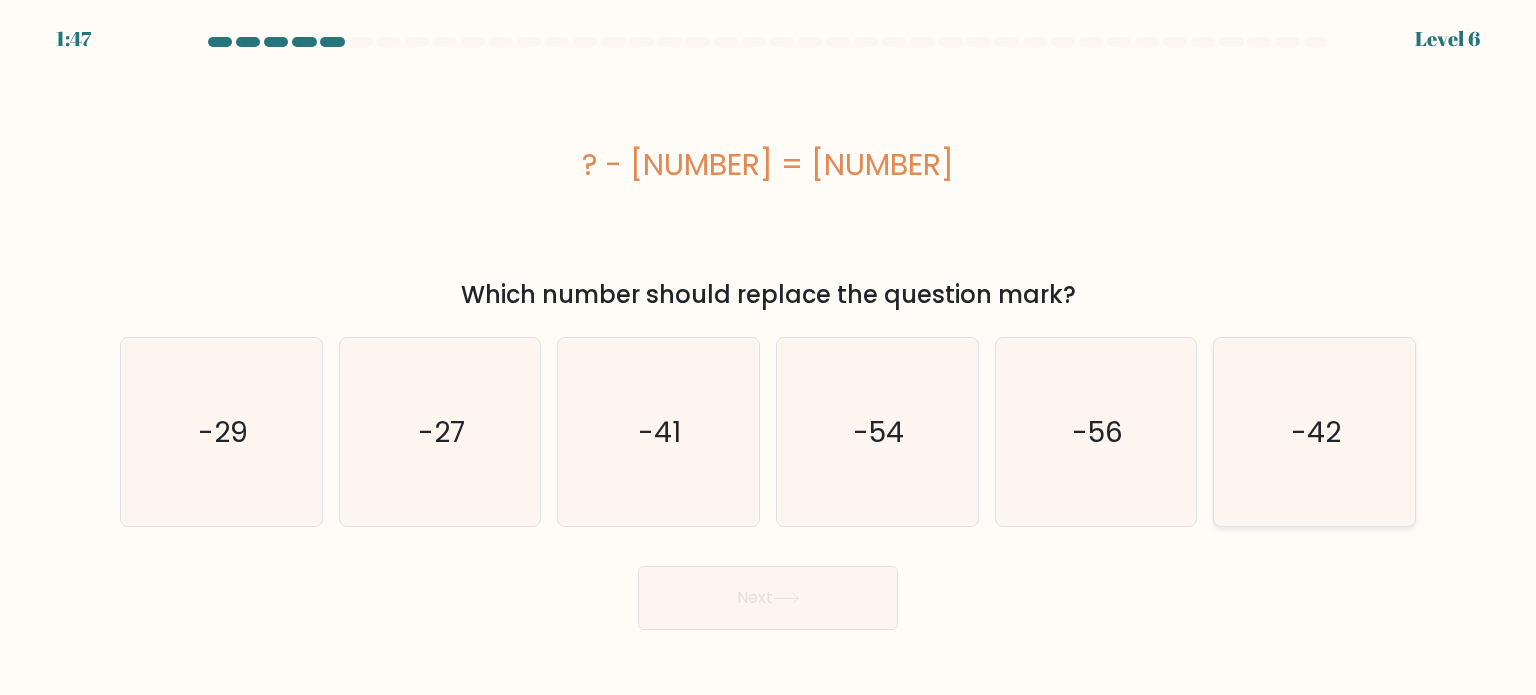 click on "-42" at bounding box center (1314, 432) 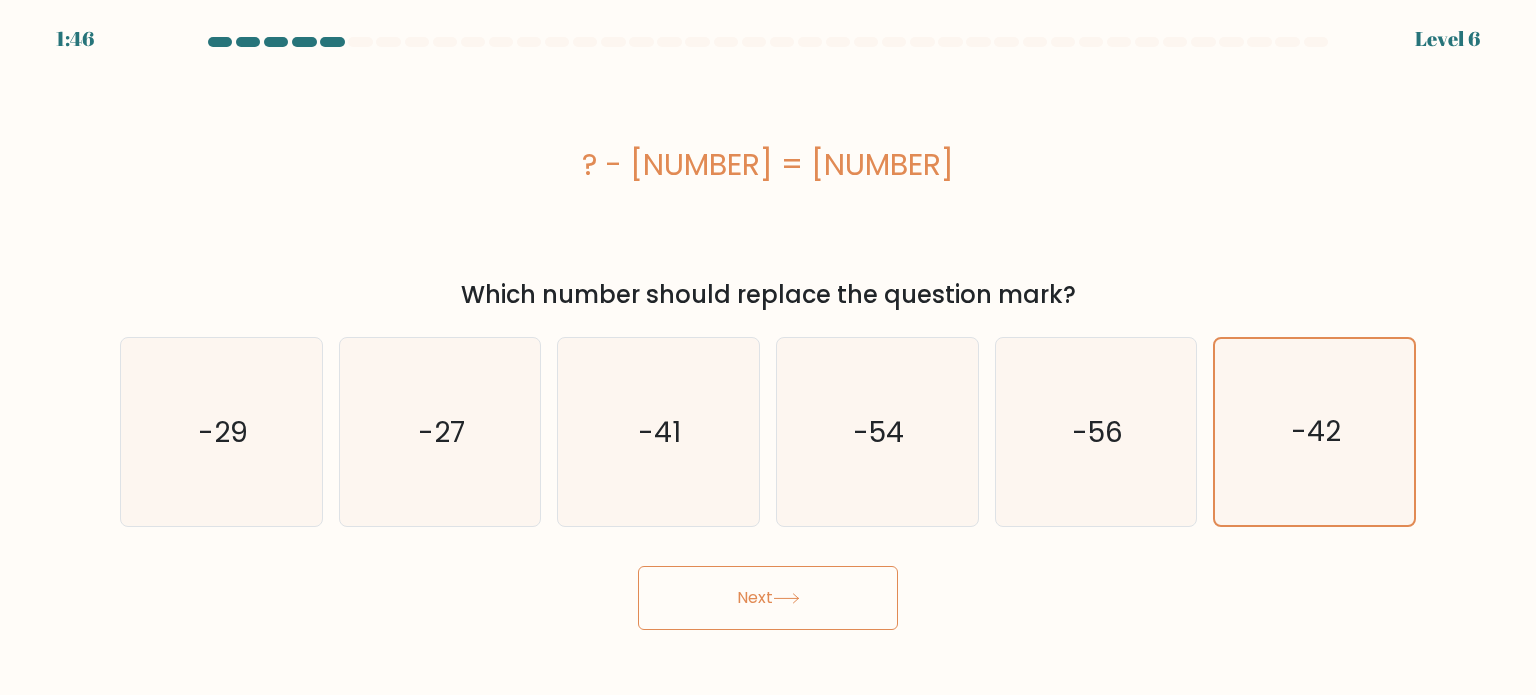 click at bounding box center [786, 598] 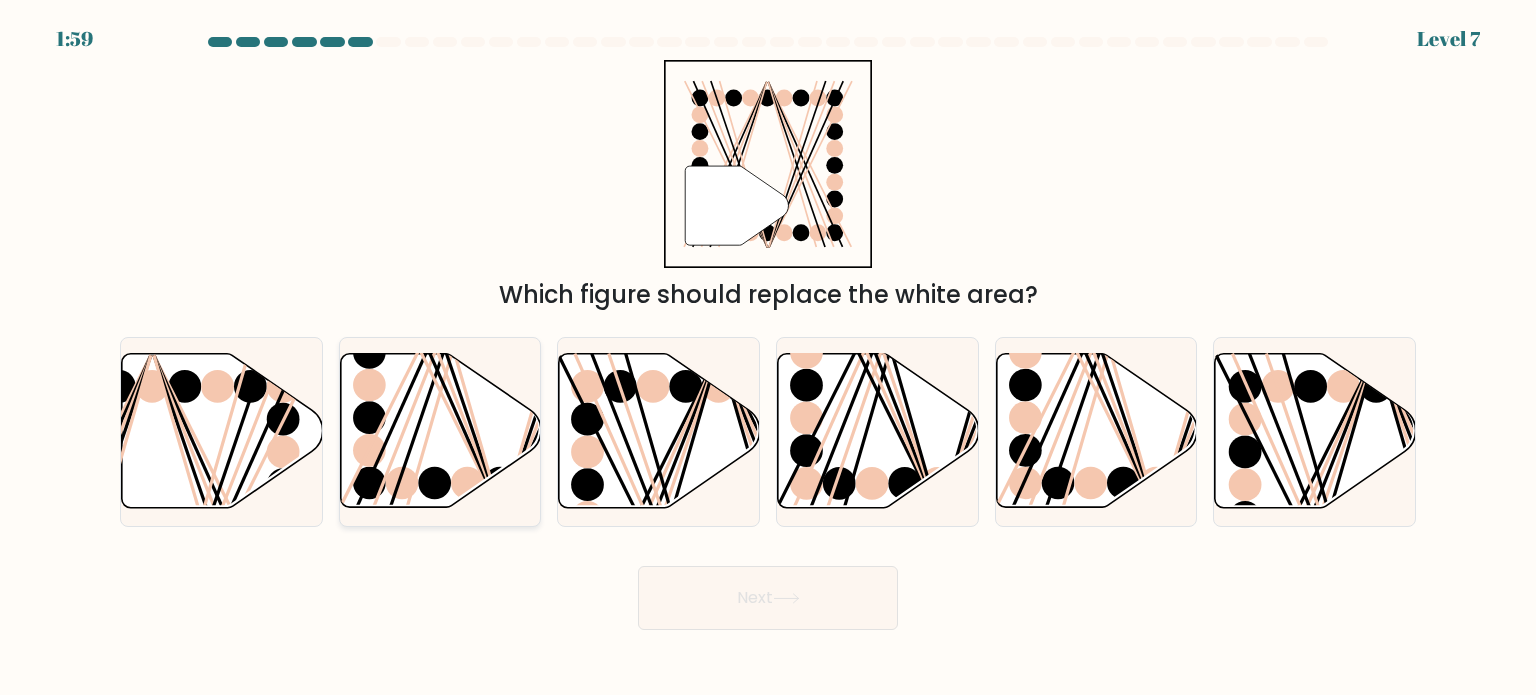 click at bounding box center [436, 351] 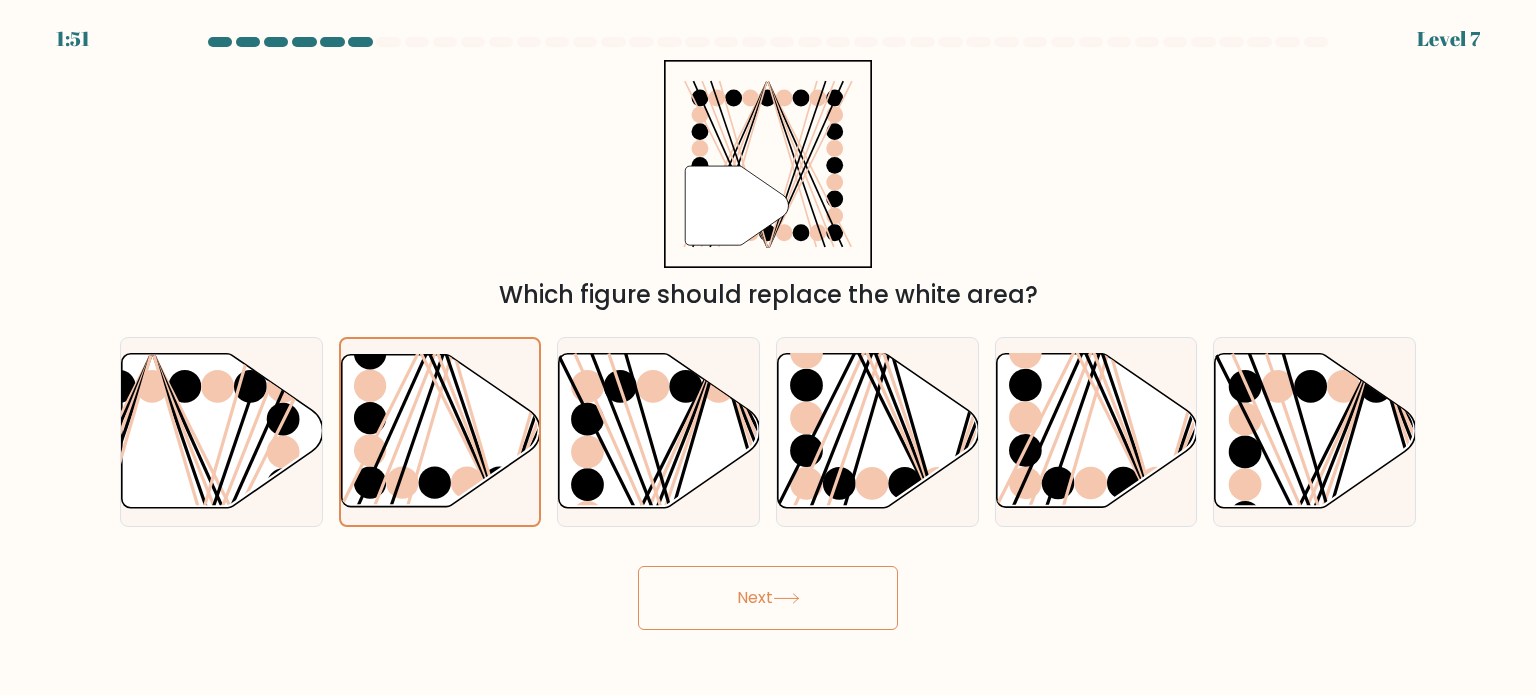 click on "Next" at bounding box center (768, 598) 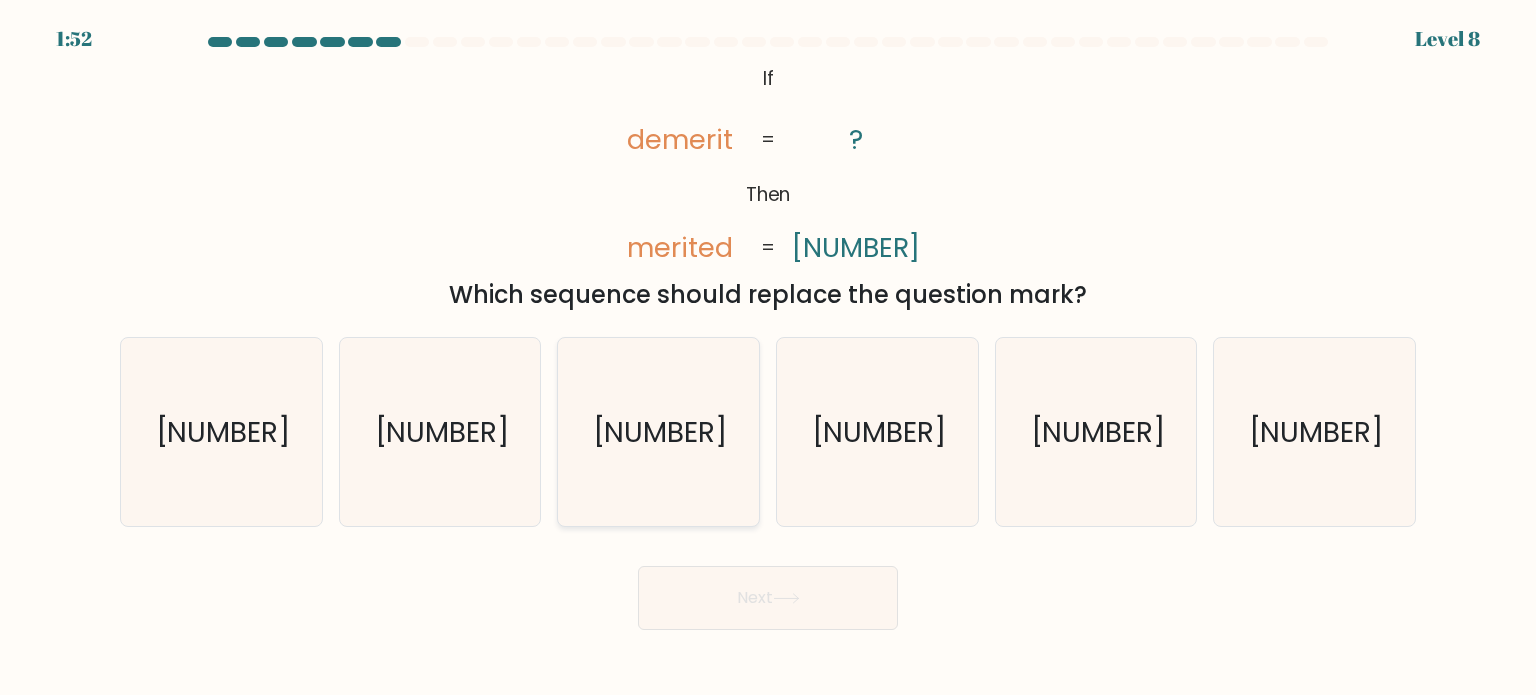 click on "3505798" at bounding box center [658, 432] 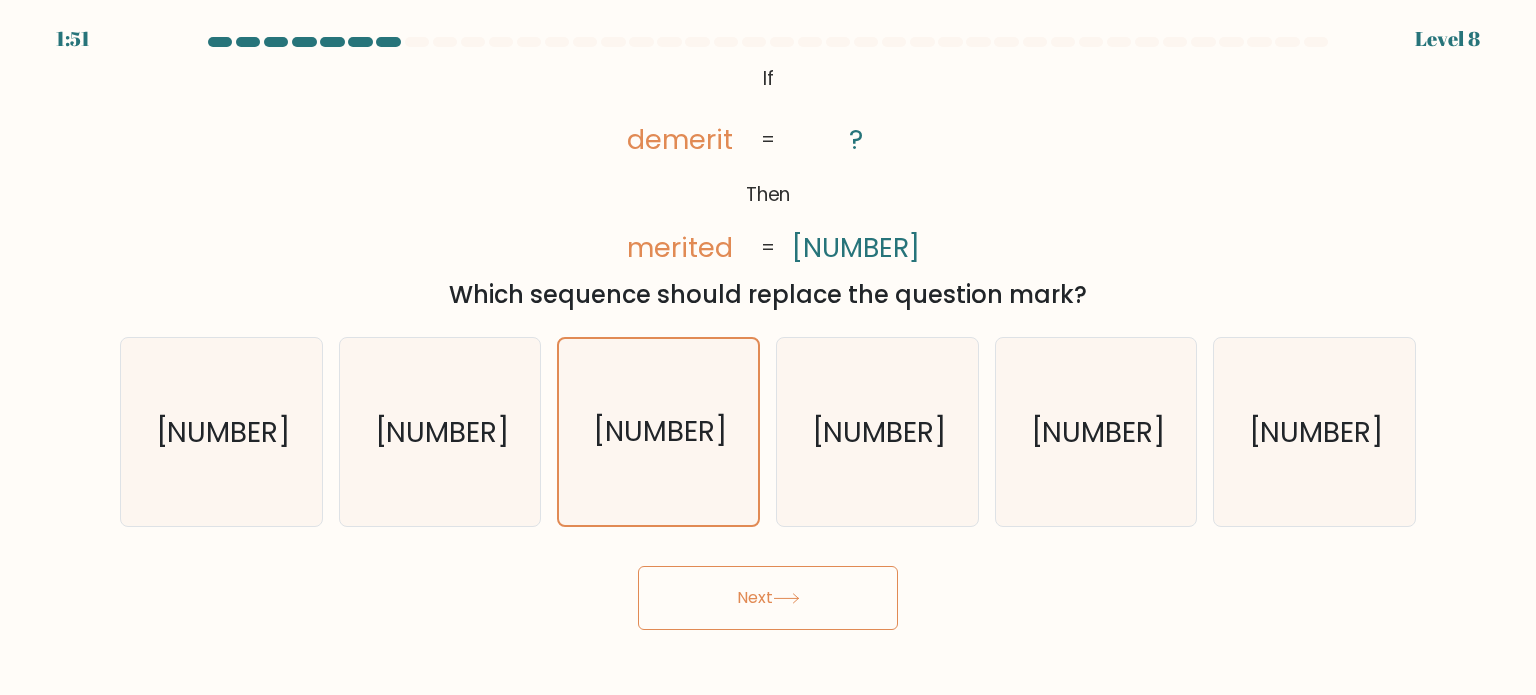 click on "Next" at bounding box center (768, 598) 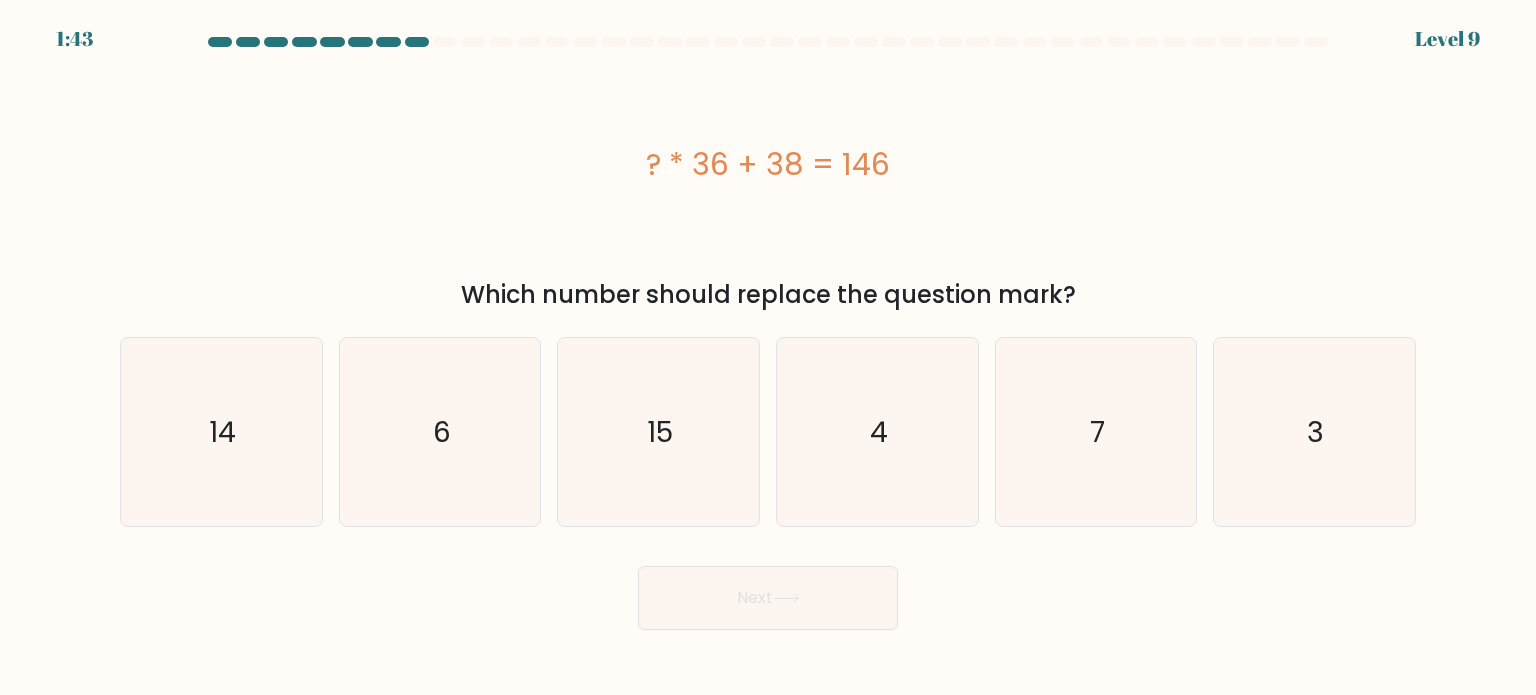 click on "? * 36 + 38 = 146" at bounding box center [768, 164] 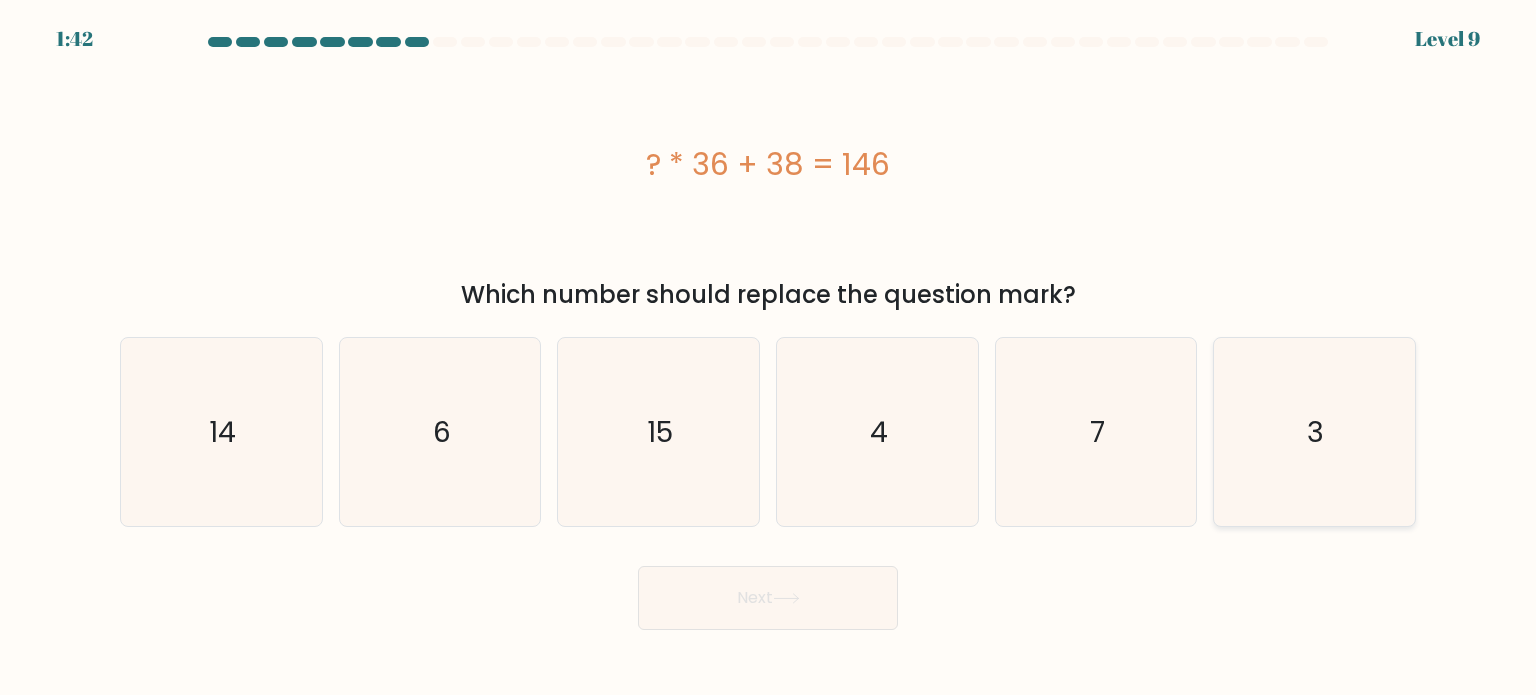 click on "3" at bounding box center [1314, 432] 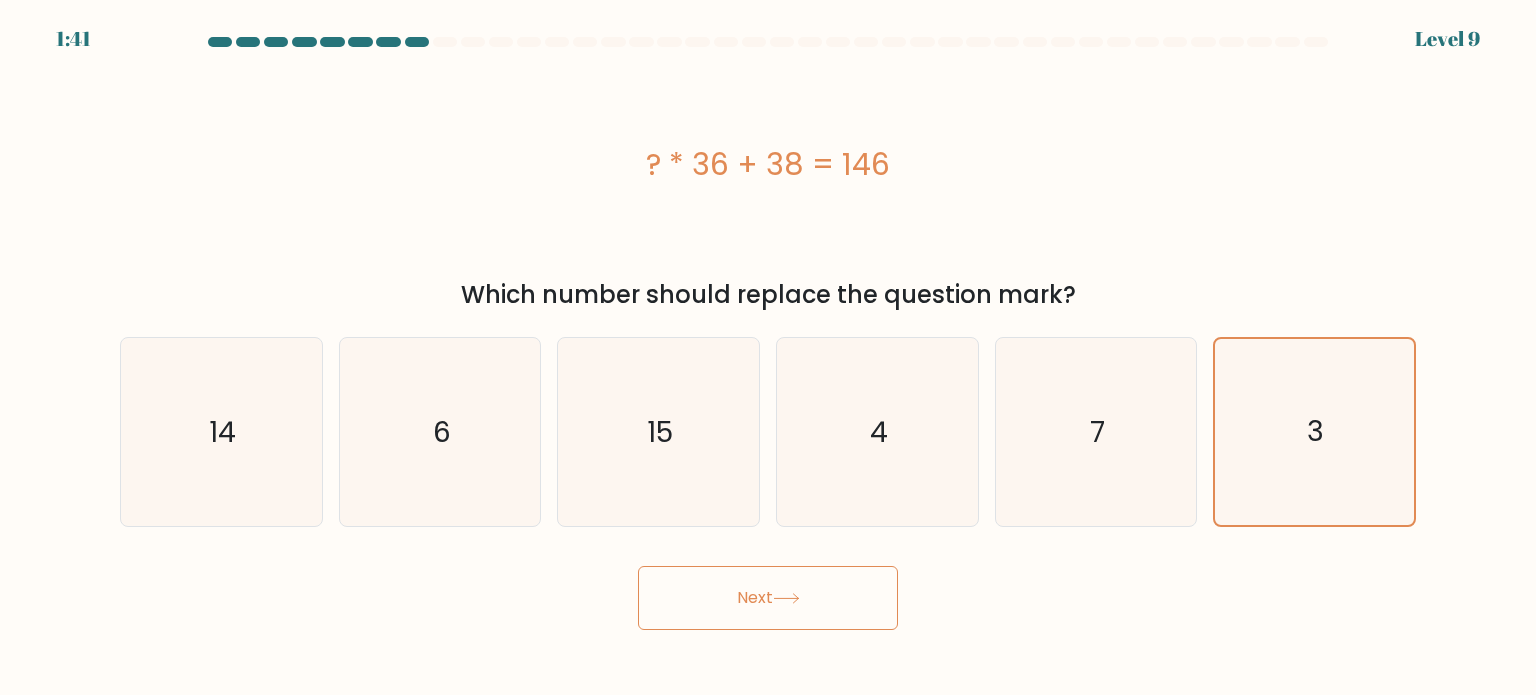 click on "Next" at bounding box center (768, 598) 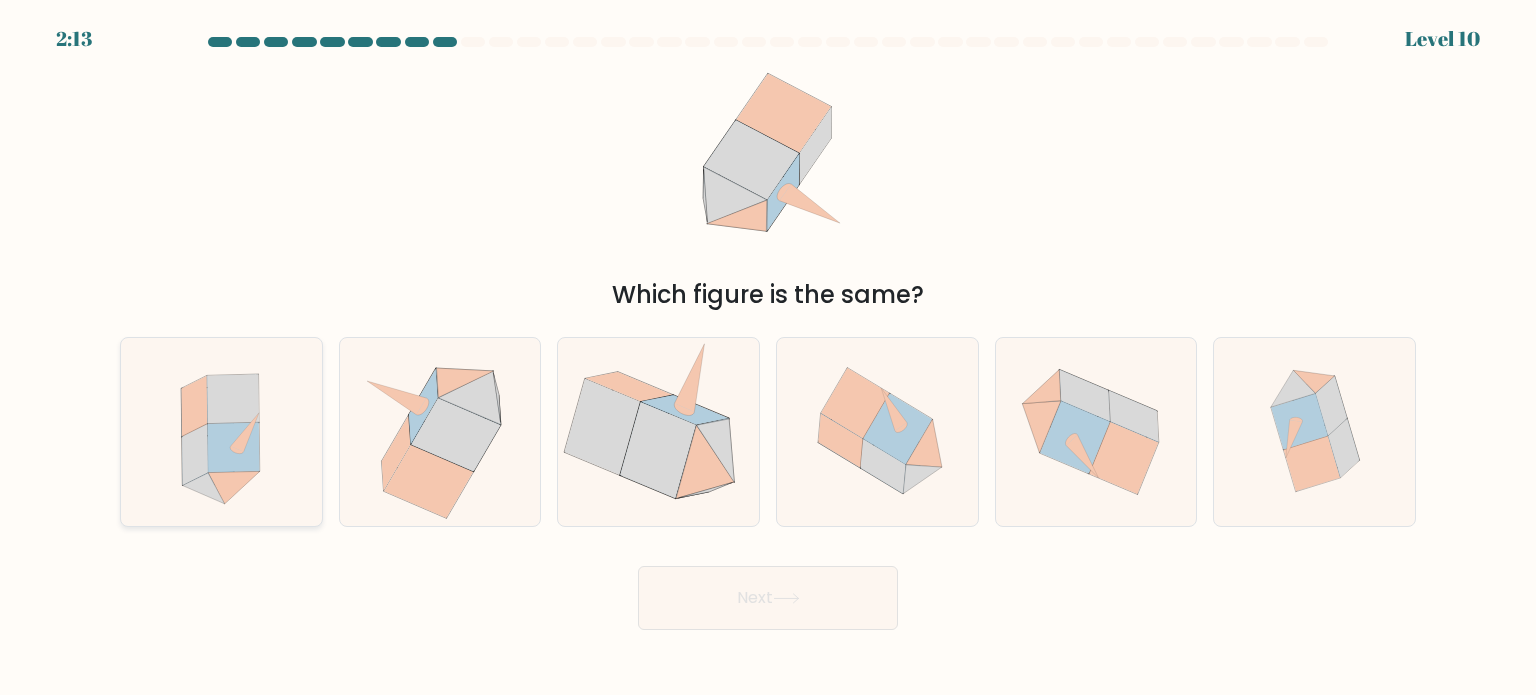 click at bounding box center (245, 431) 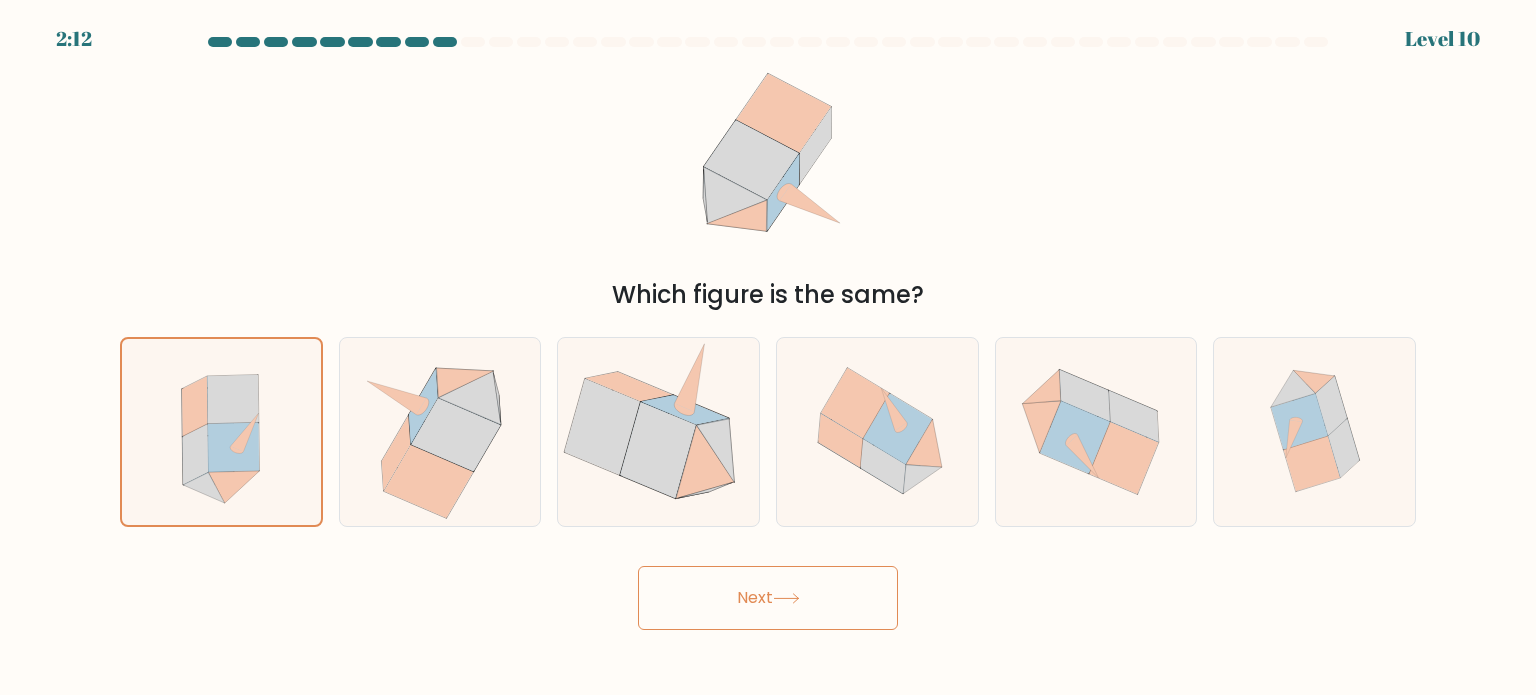 click on "Next" at bounding box center (768, 598) 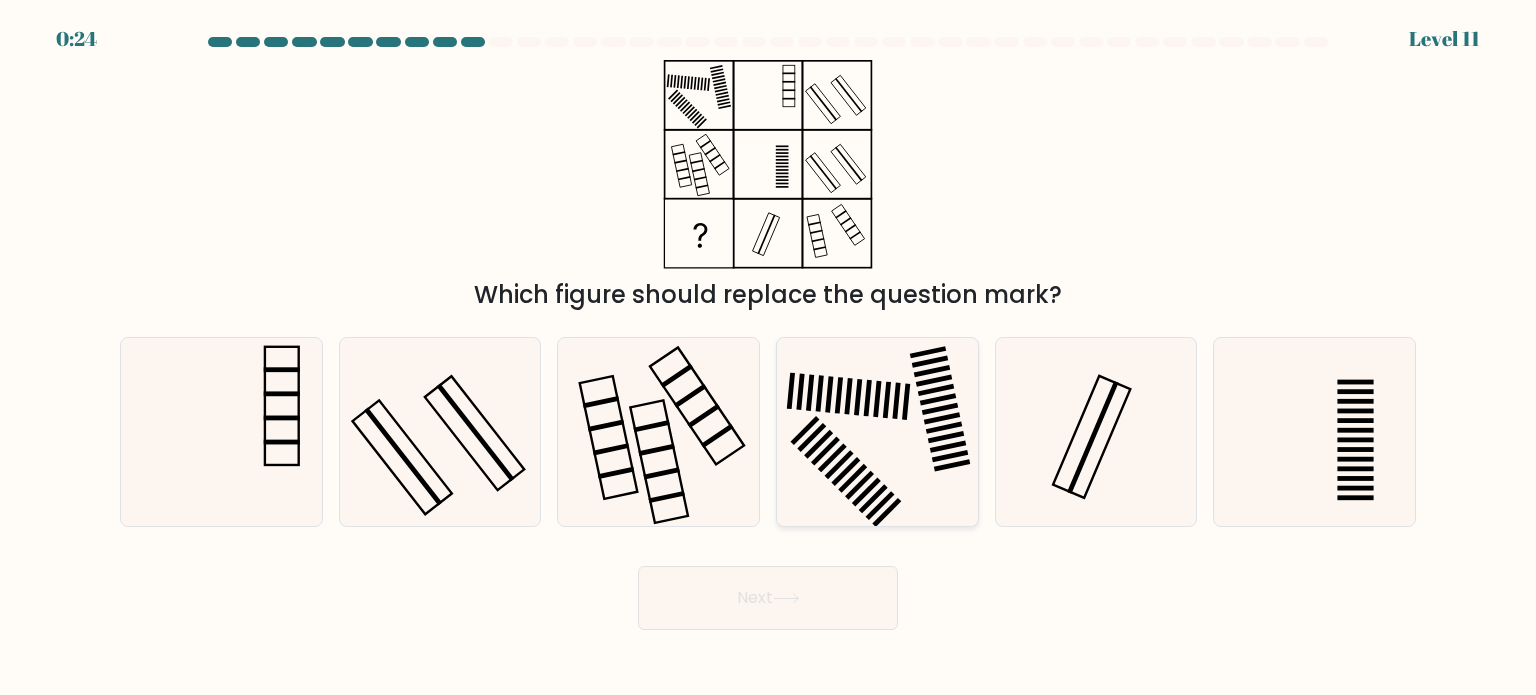 click at bounding box center [877, 432] 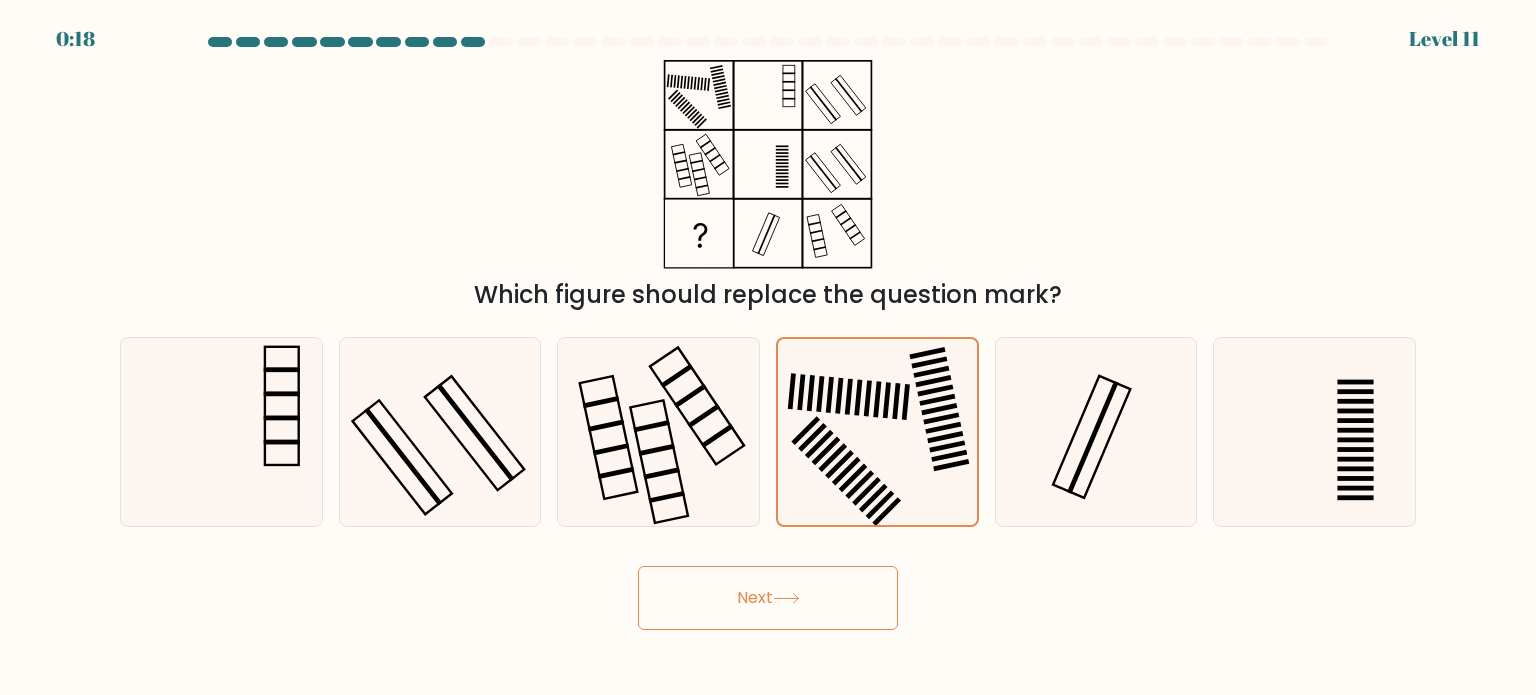click on "Next" at bounding box center (768, 598) 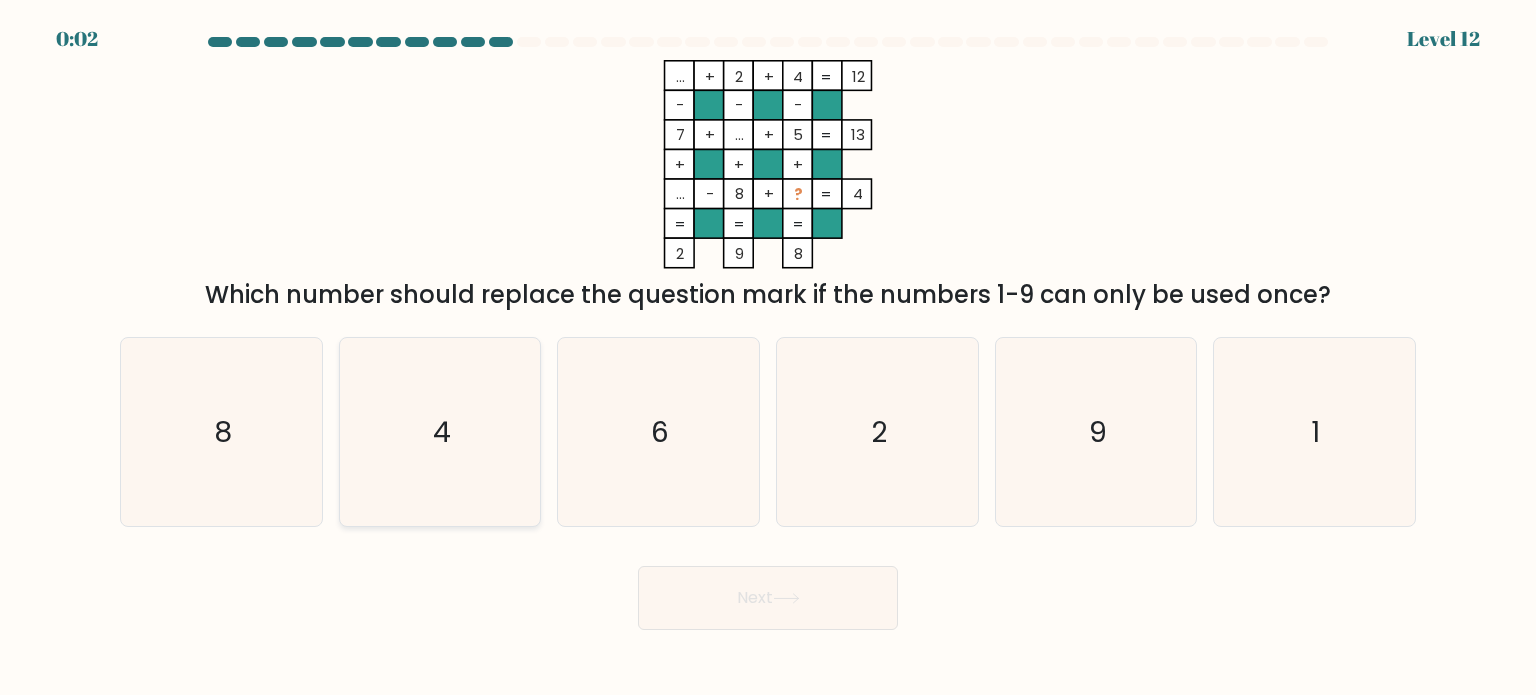click on "4" at bounding box center [440, 432] 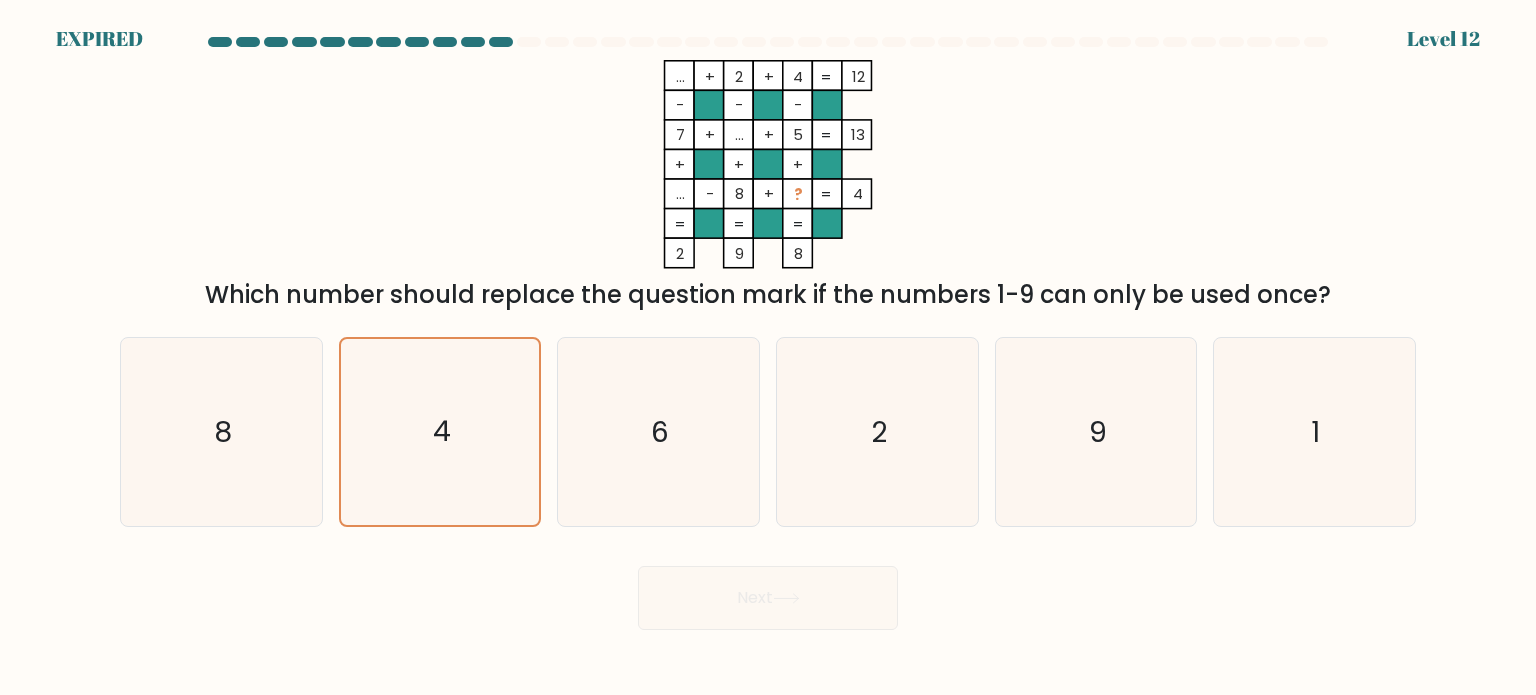 click on "Next" at bounding box center [768, 590] 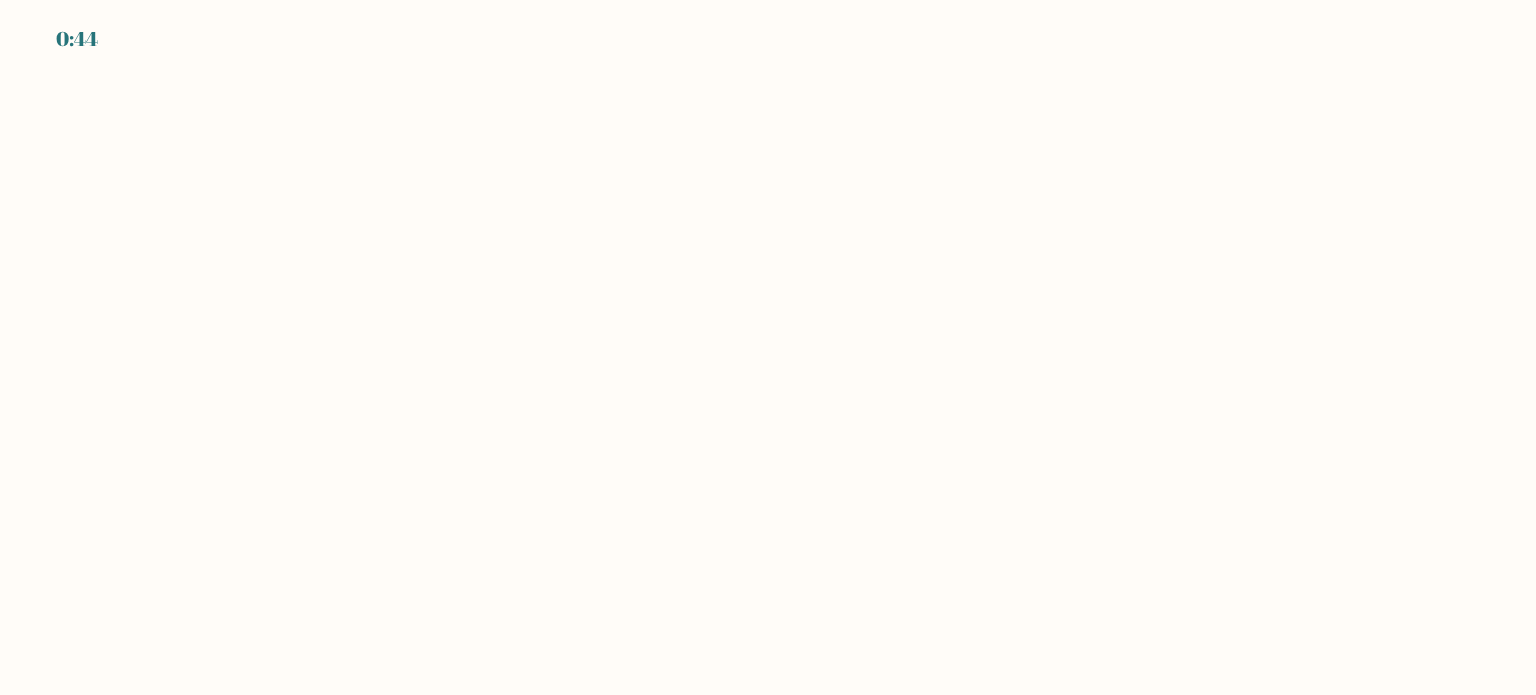 scroll, scrollTop: 0, scrollLeft: 0, axis: both 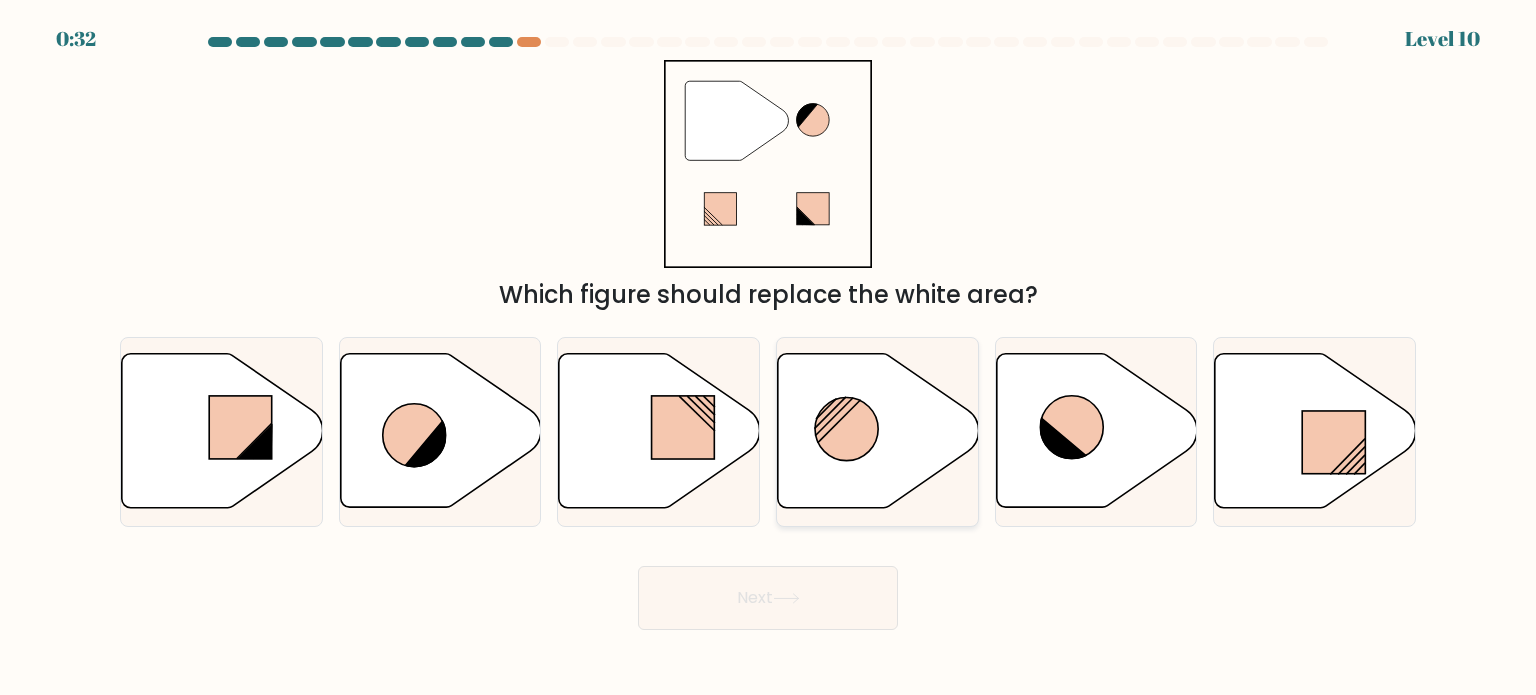 click at bounding box center [834, 417] 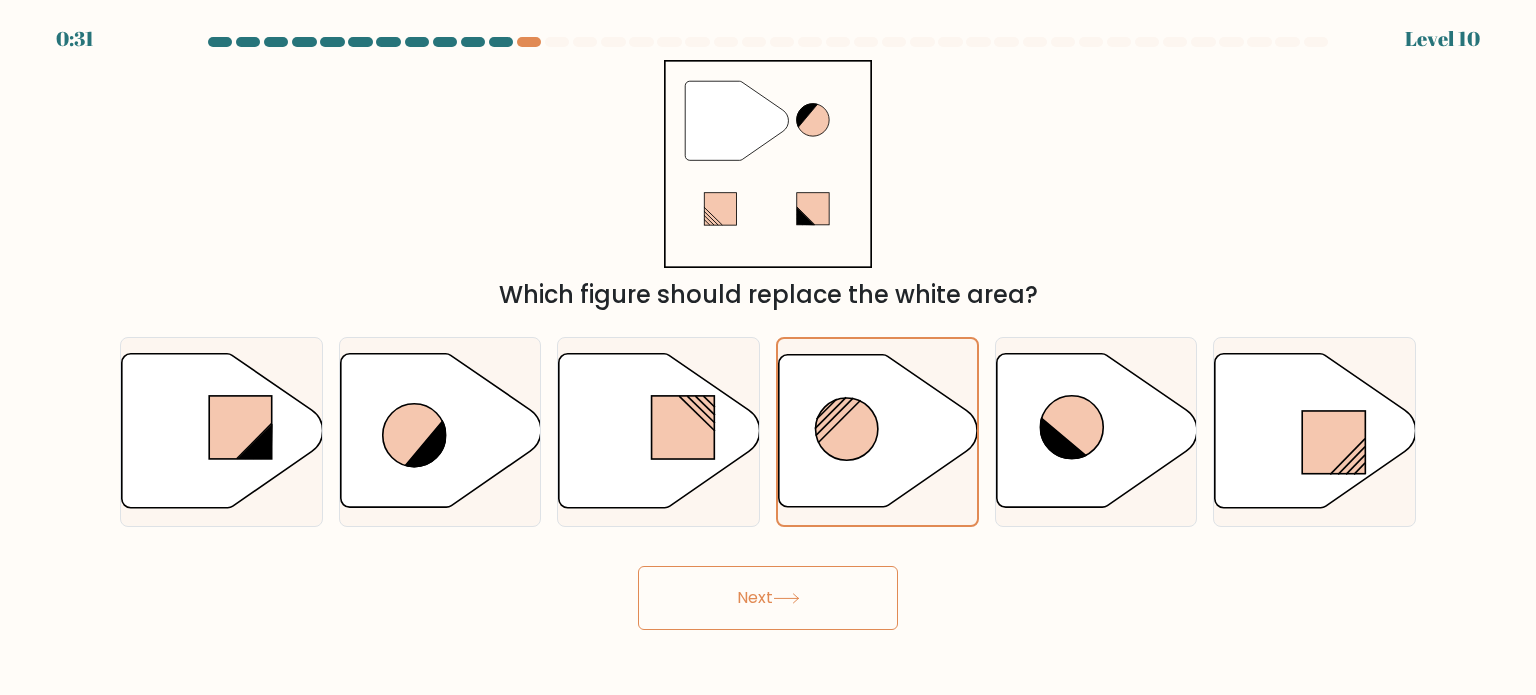 click on "Next" at bounding box center [768, 598] 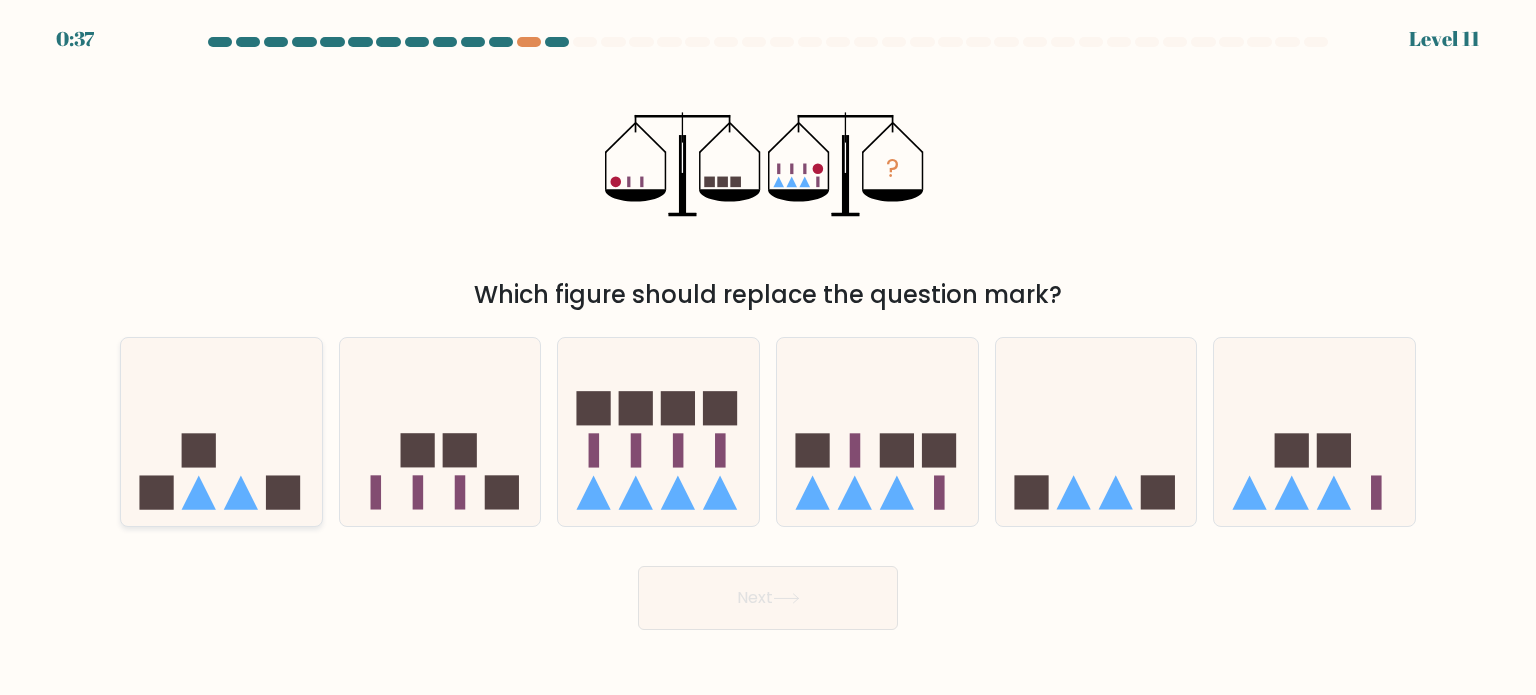 click at bounding box center (221, 432) 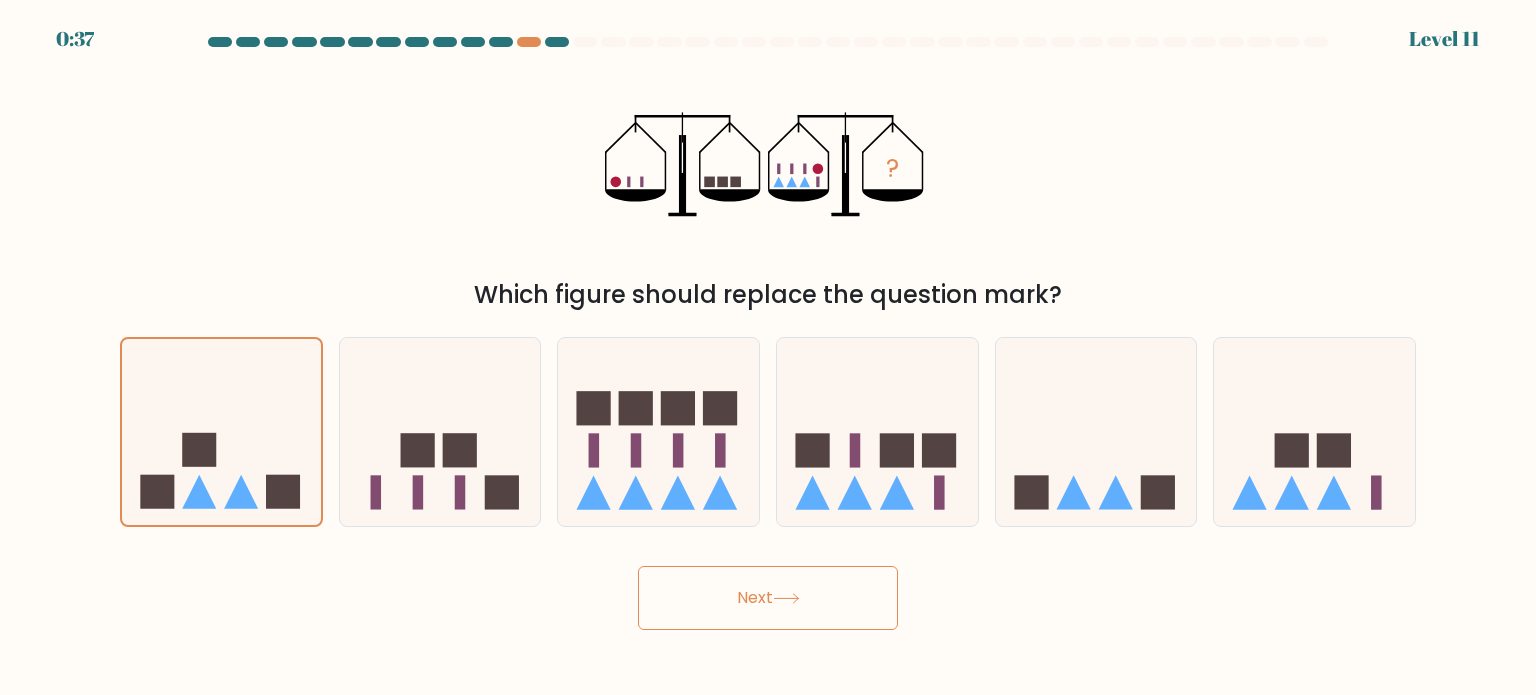 click on "Next" at bounding box center (768, 598) 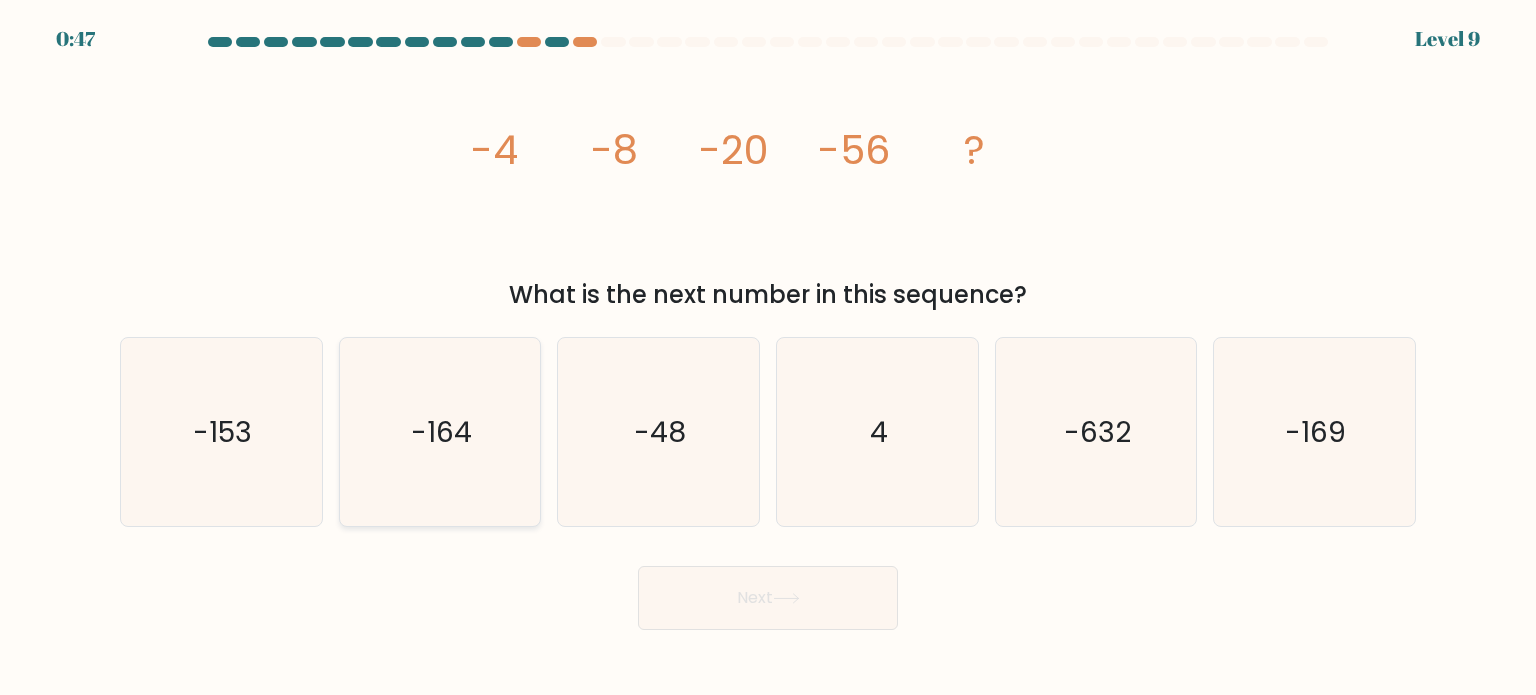 click on "-164" at bounding box center [440, 432] 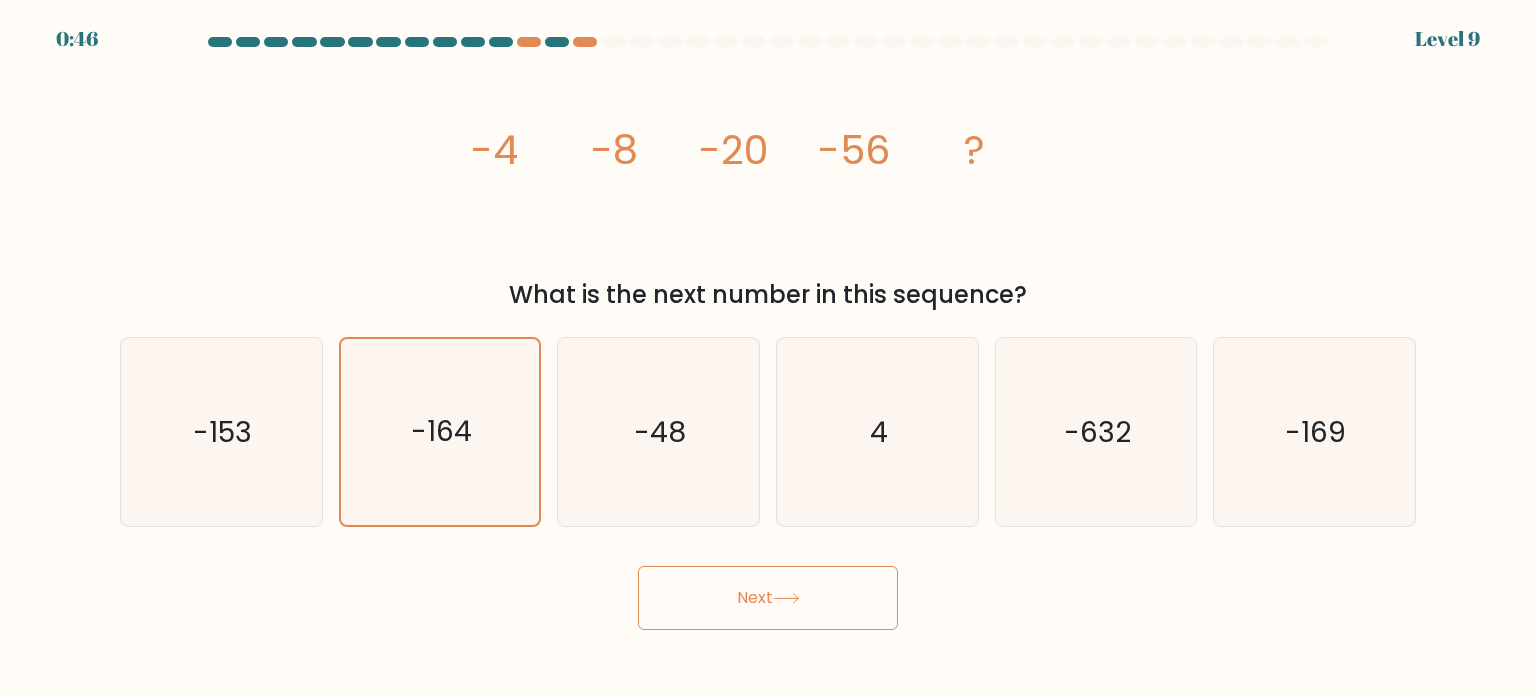 click on "Next" at bounding box center [768, 598] 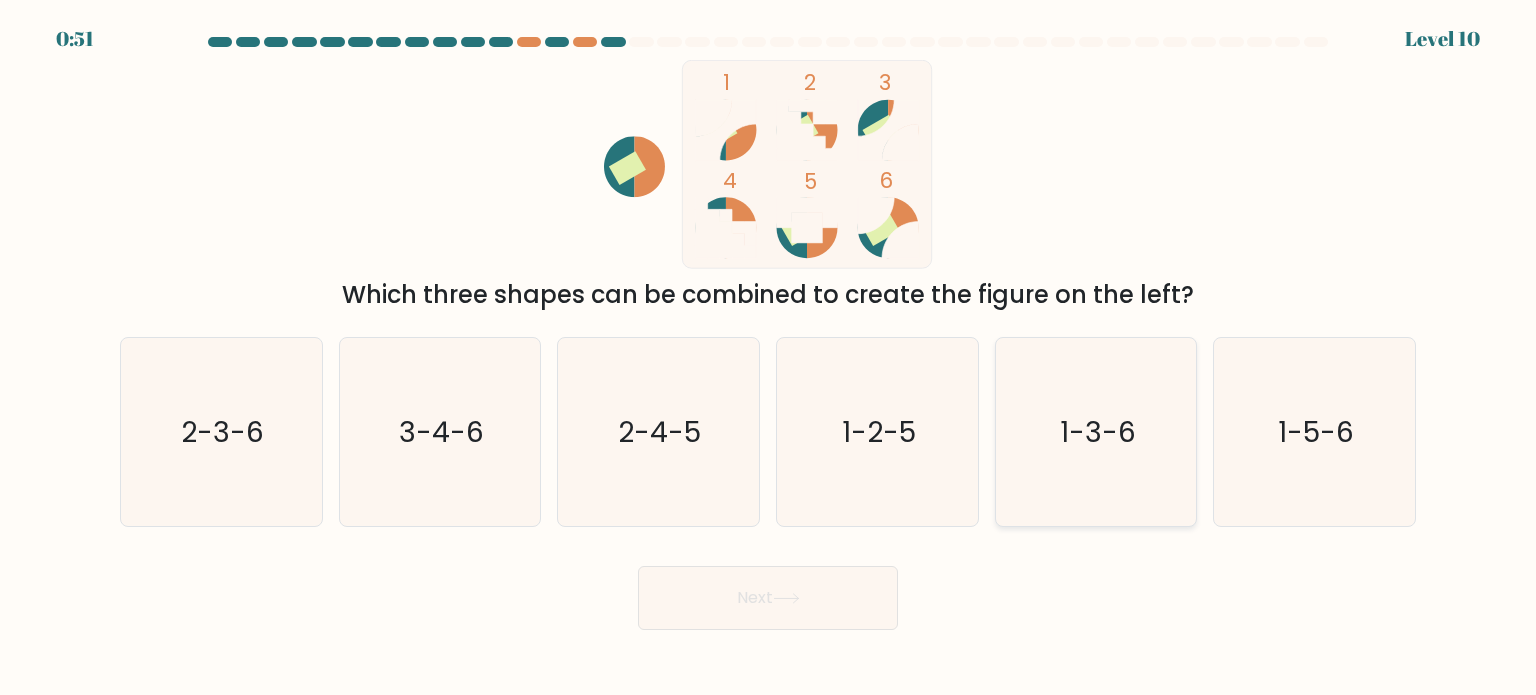 drag, startPoint x: 1104, startPoint y: 463, endPoint x: 1058, endPoint y: 499, distance: 58.412327 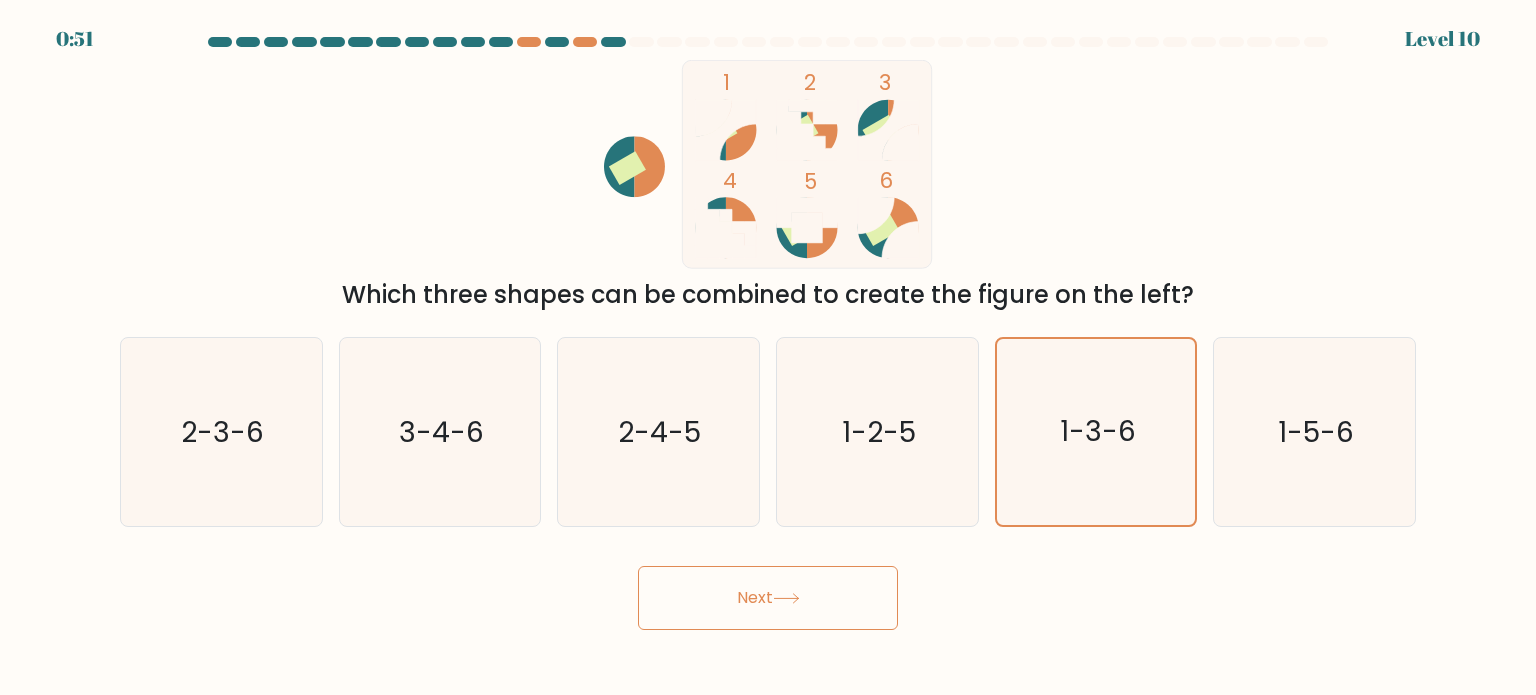 click on "Next" at bounding box center [768, 598] 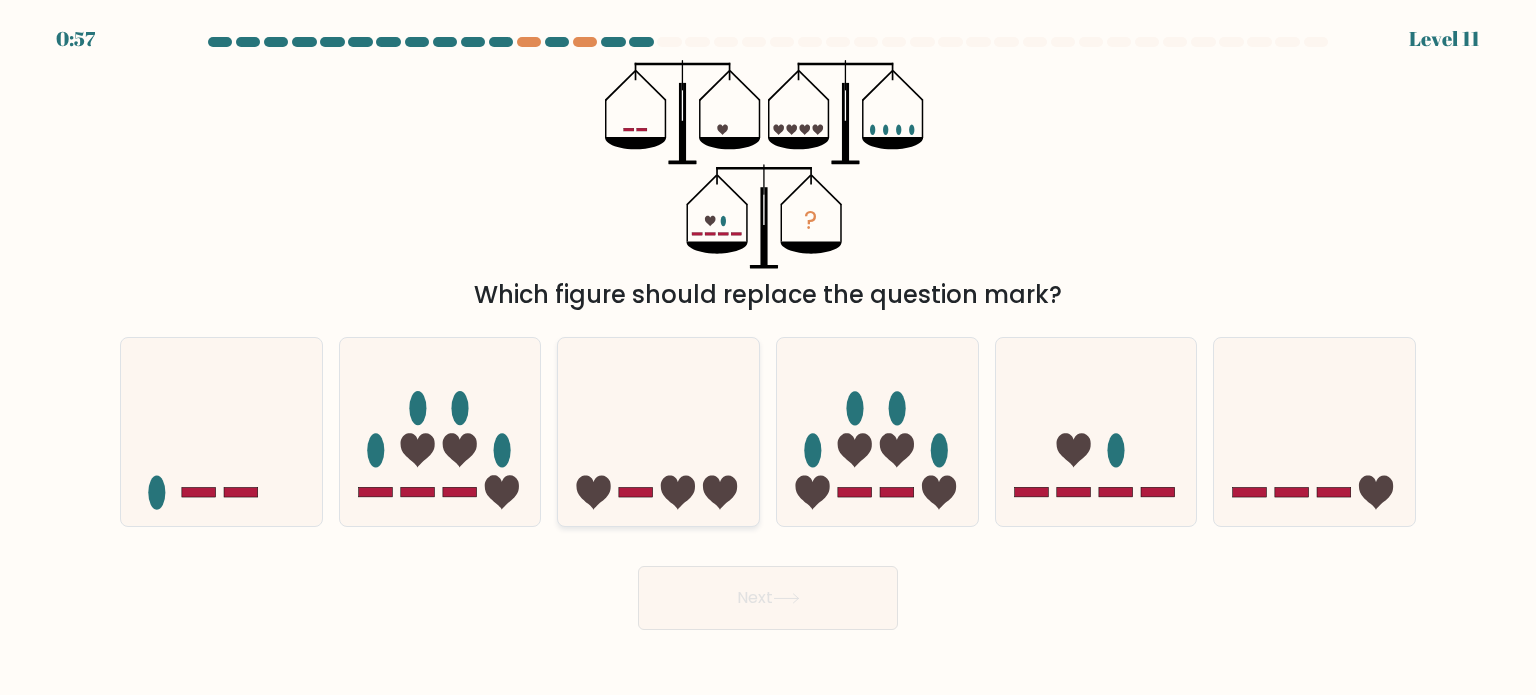 click at bounding box center (658, 432) 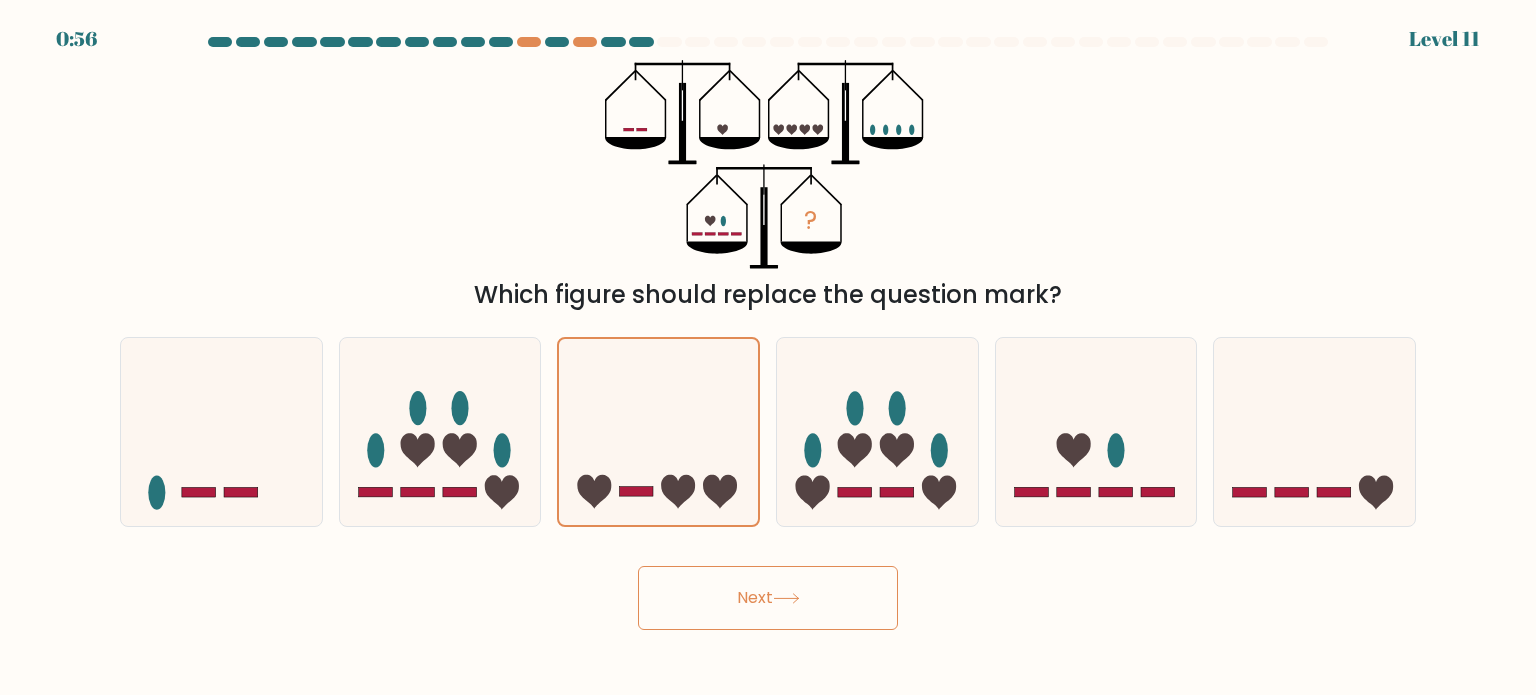 click on "Next" at bounding box center [768, 598] 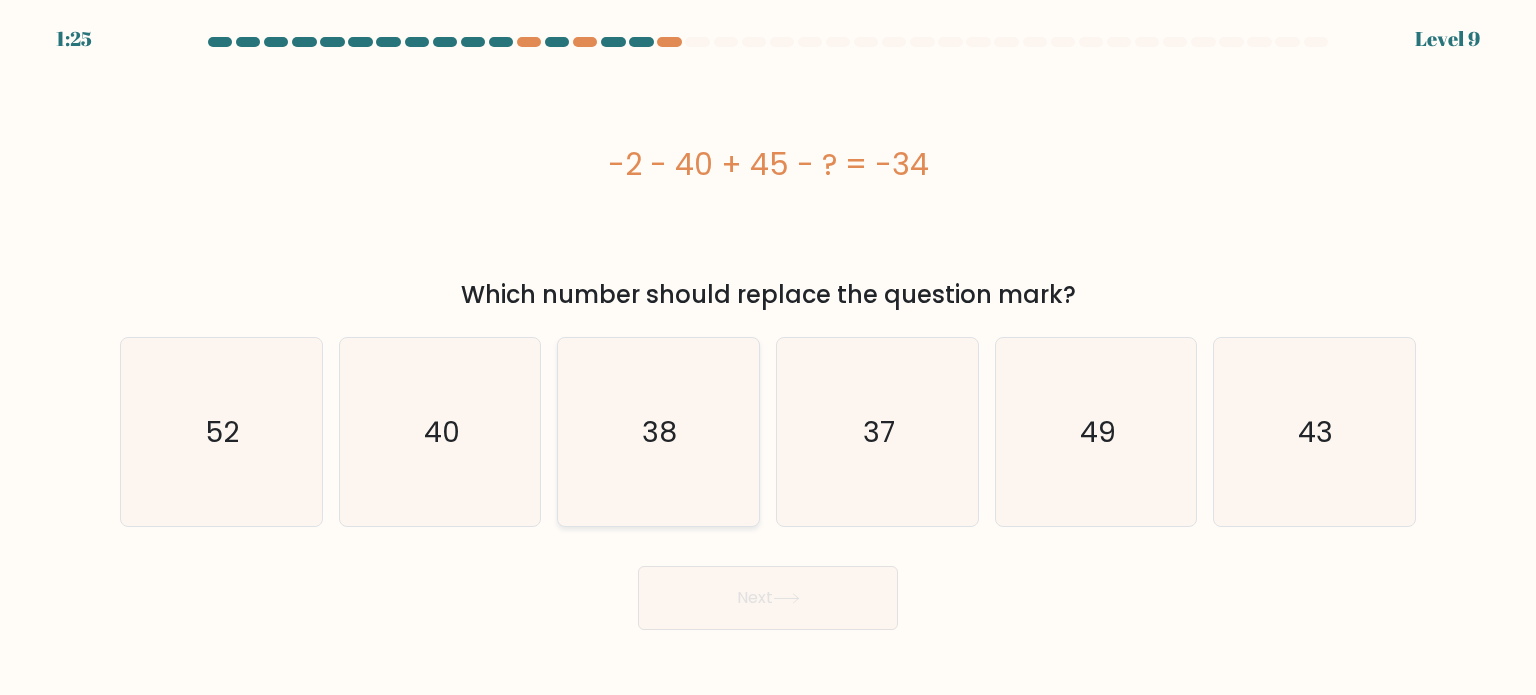 drag, startPoint x: 705, startPoint y: 404, endPoint x: 711, endPoint y: 414, distance: 11.661903 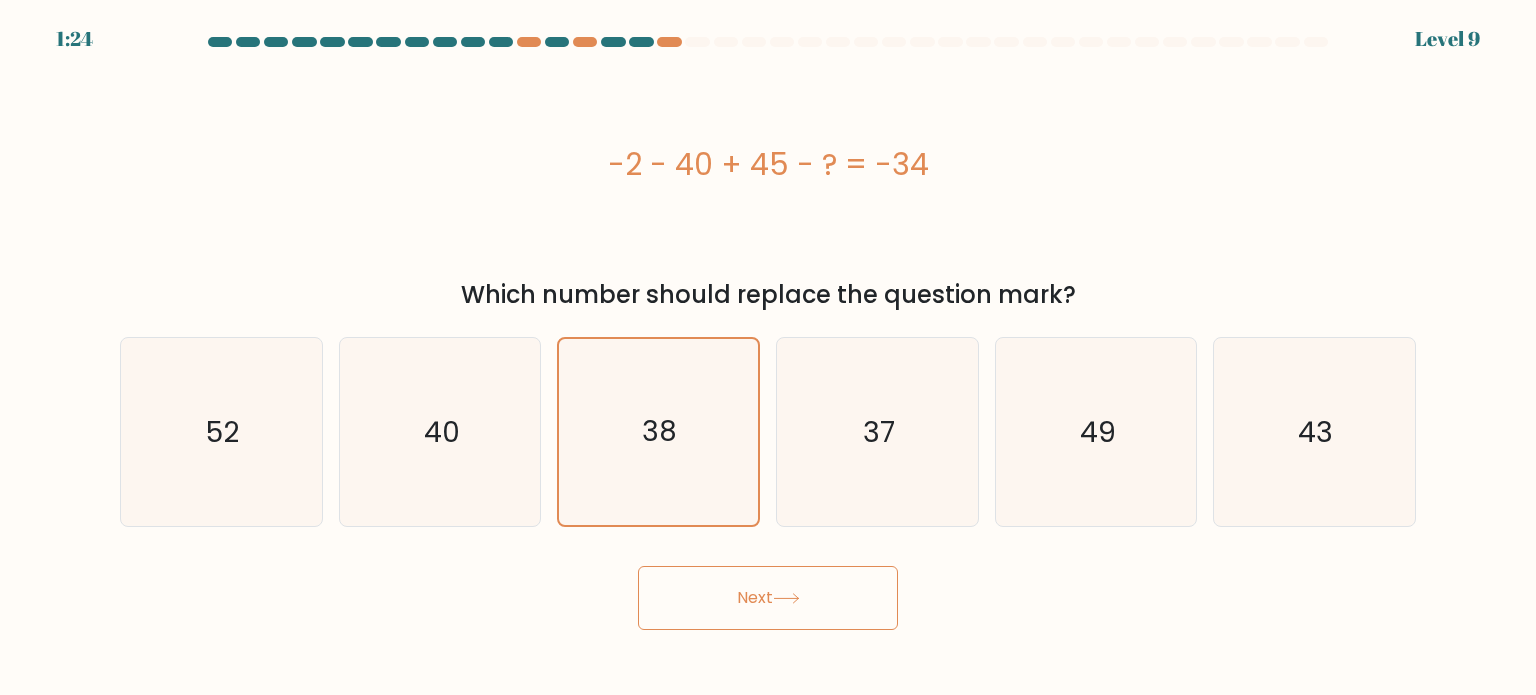 click at bounding box center (786, 598) 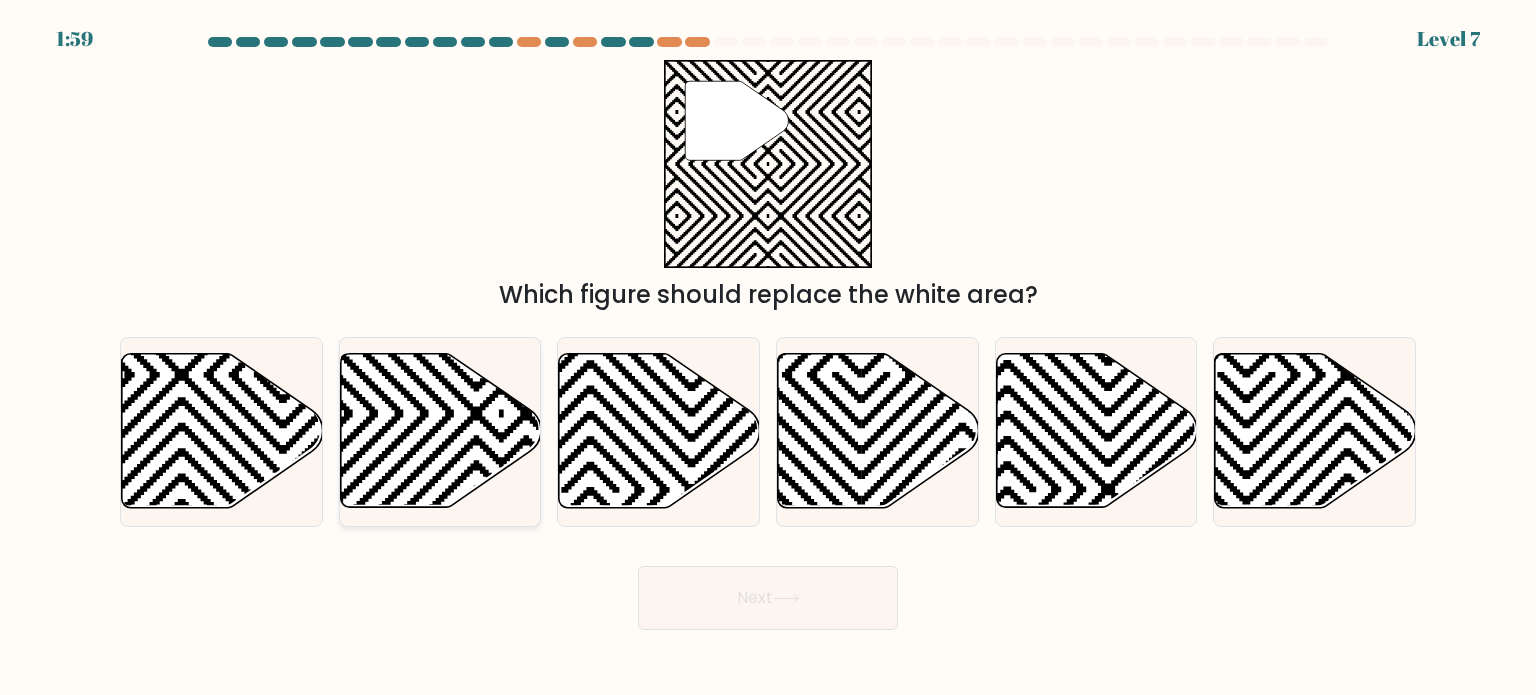 click at bounding box center [440, 431] 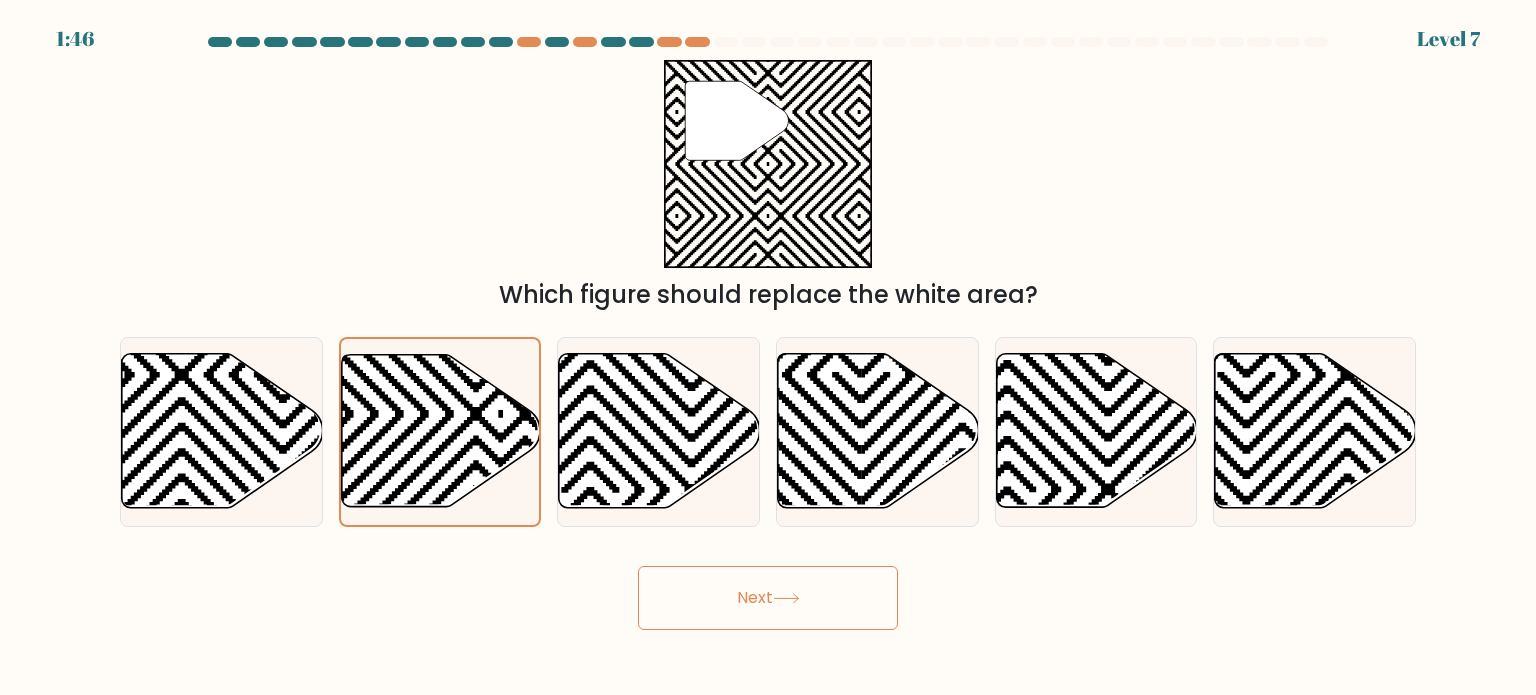 click on "Next" at bounding box center (768, 598) 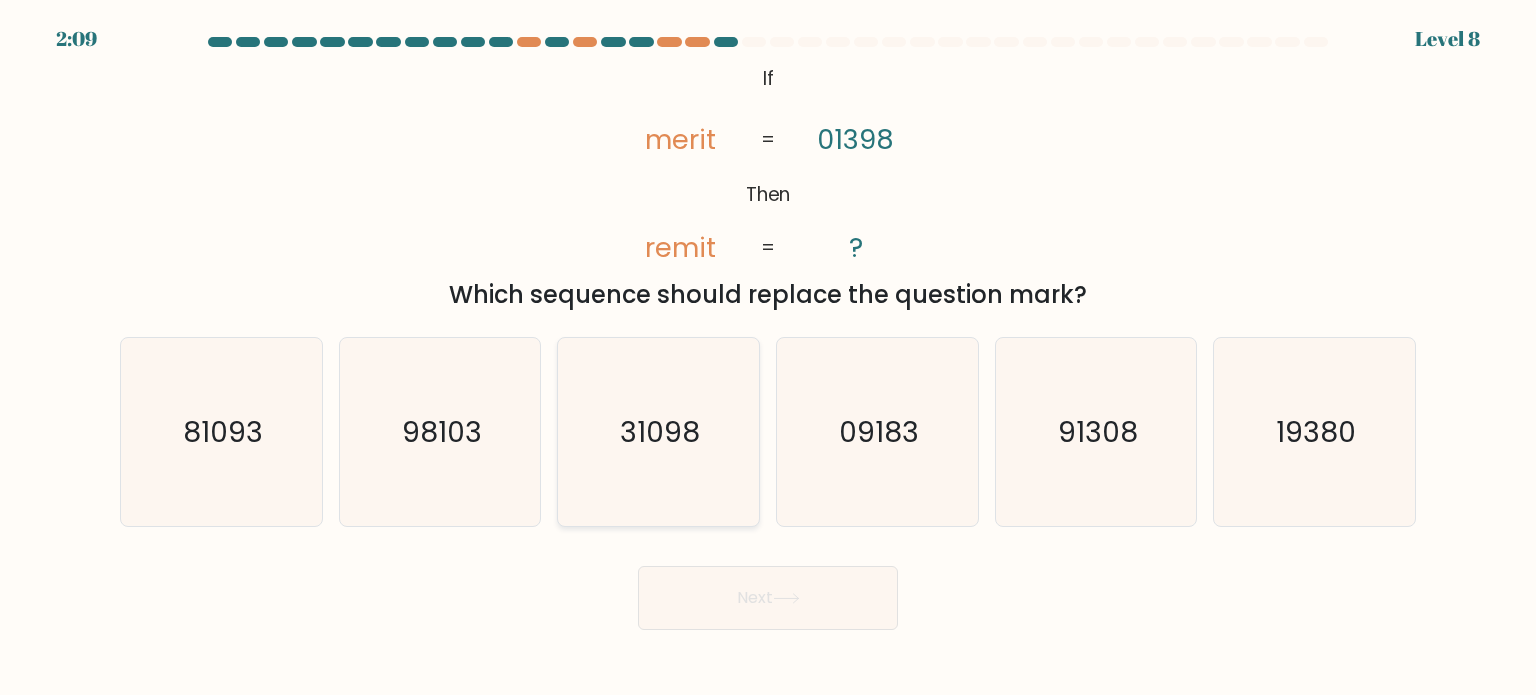 click on "31098" at bounding box center [658, 432] 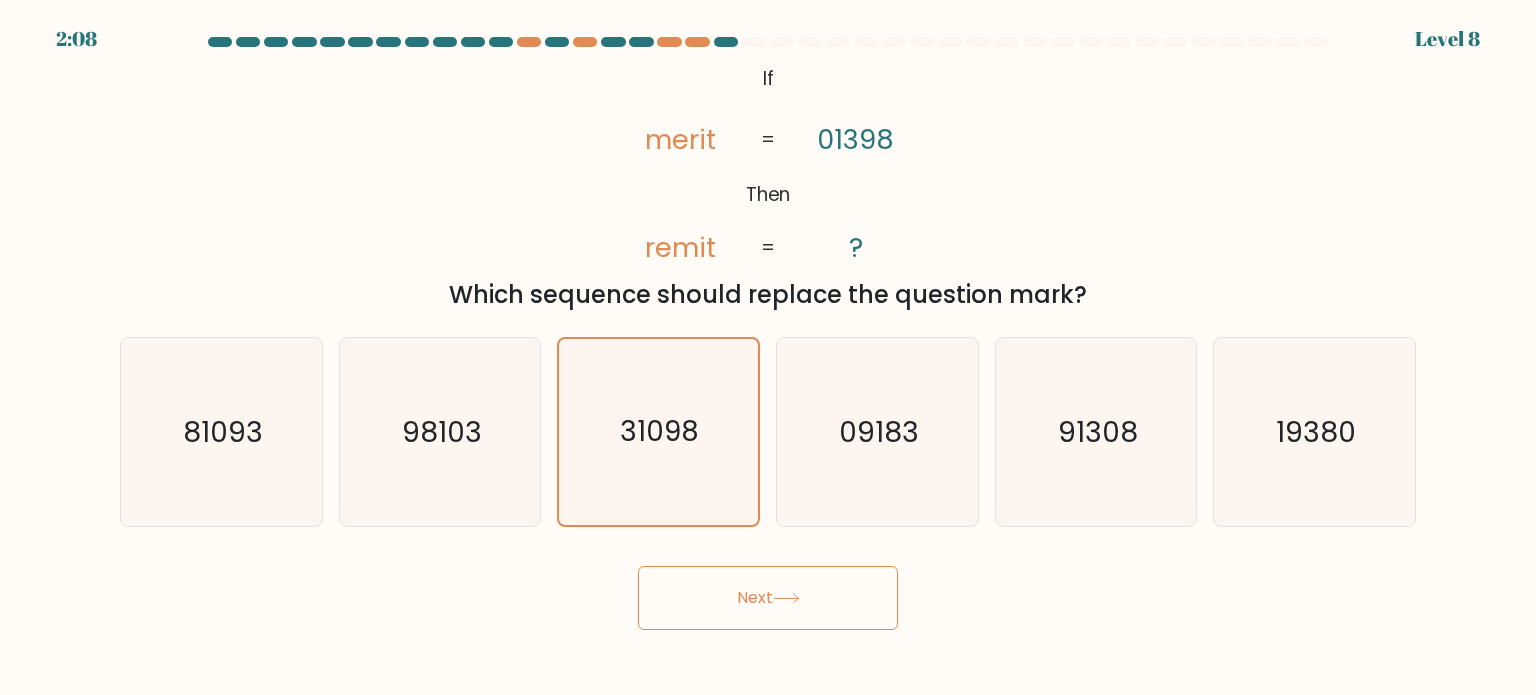 click on "Next" at bounding box center [768, 598] 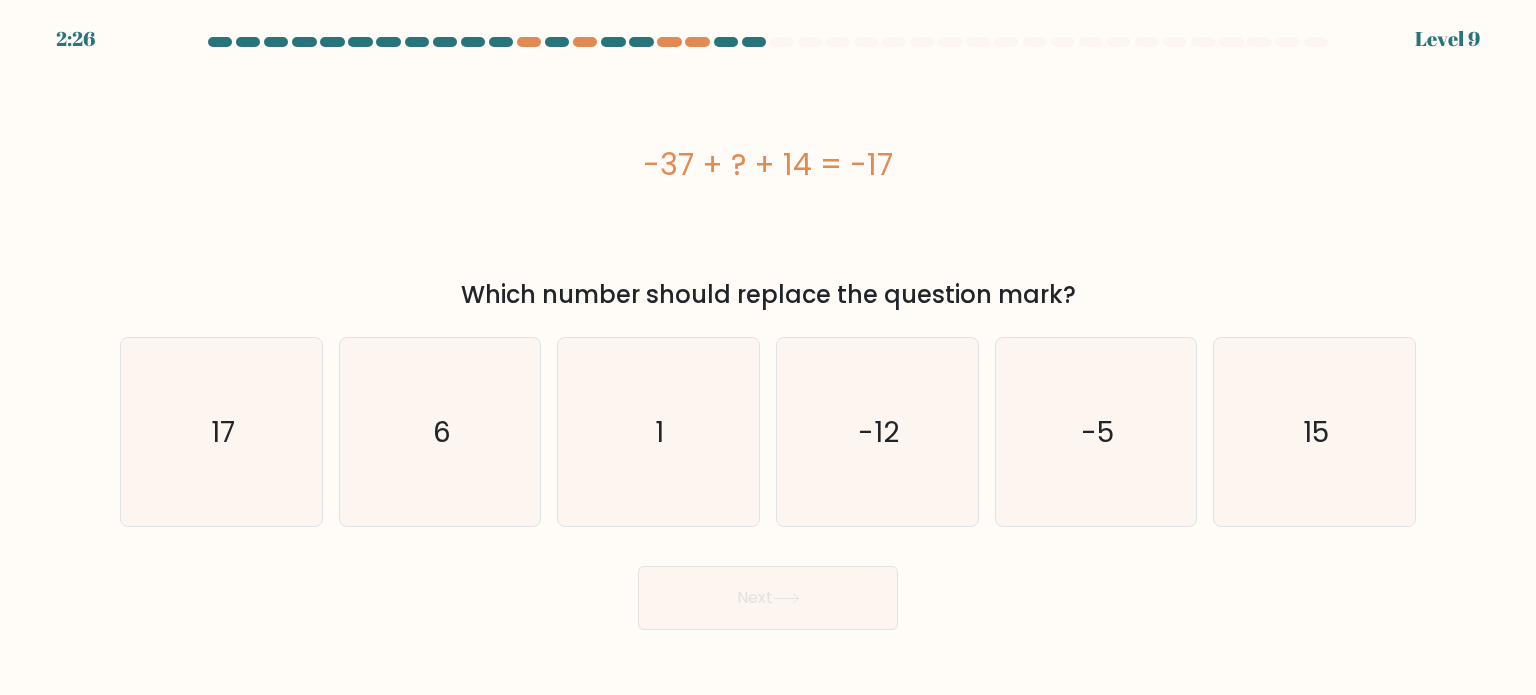 click on "-37 + ? + 14 = -17" at bounding box center (768, 164) 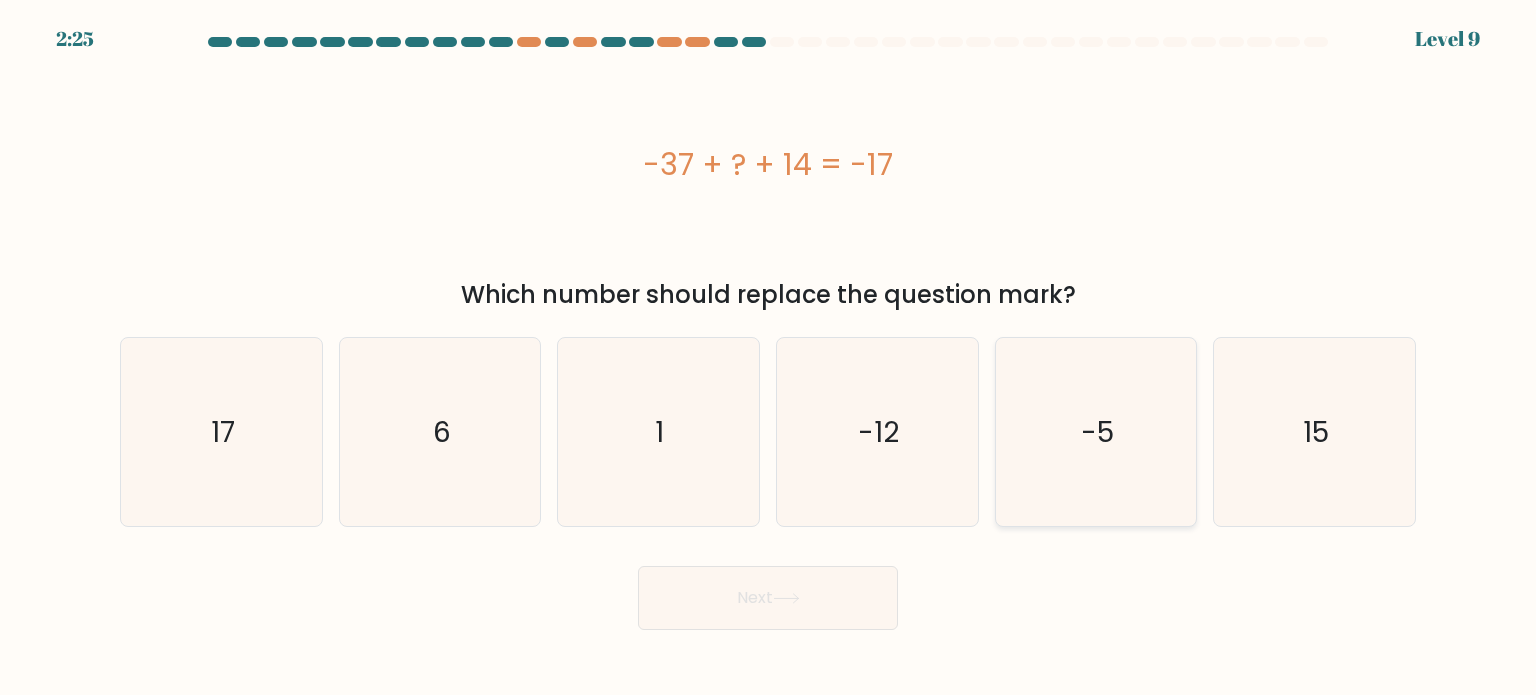 click on "-5" at bounding box center (1097, 431) 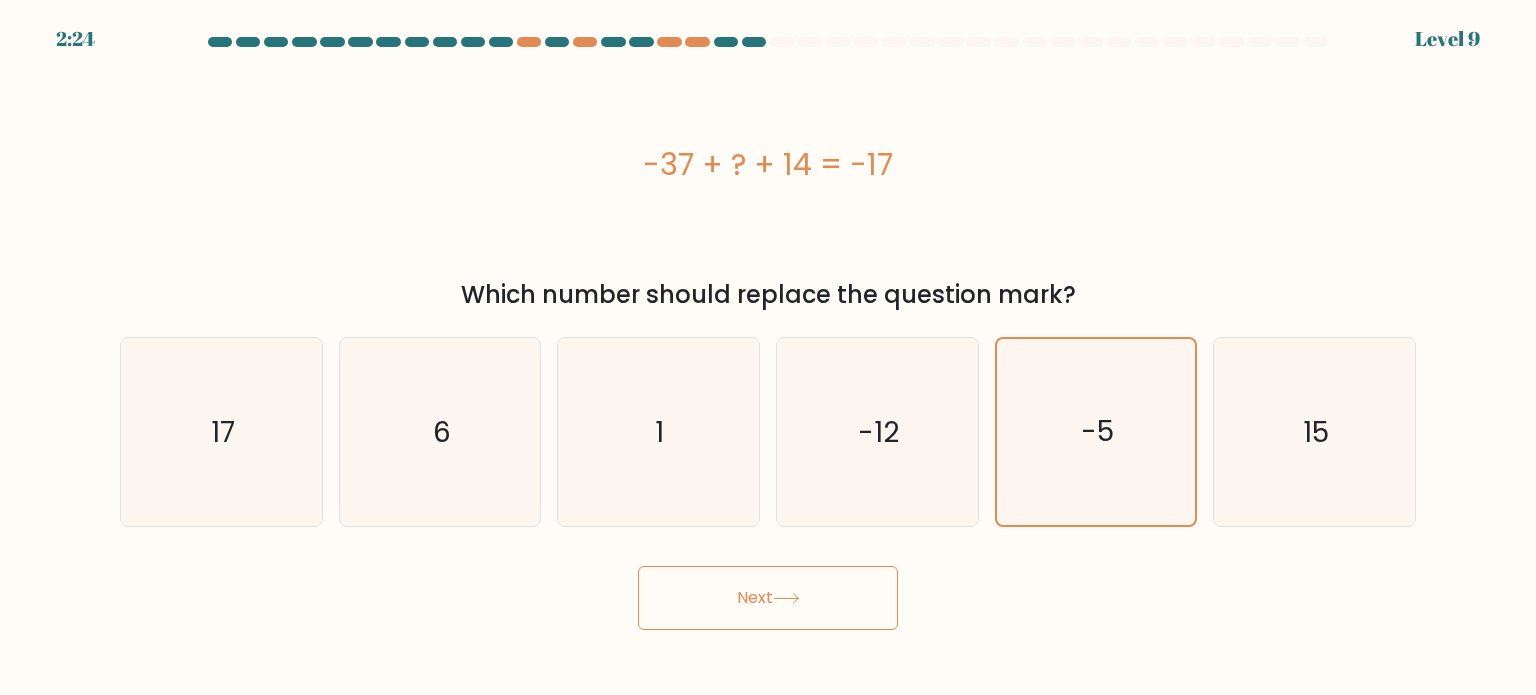 click on "Next" at bounding box center [768, 598] 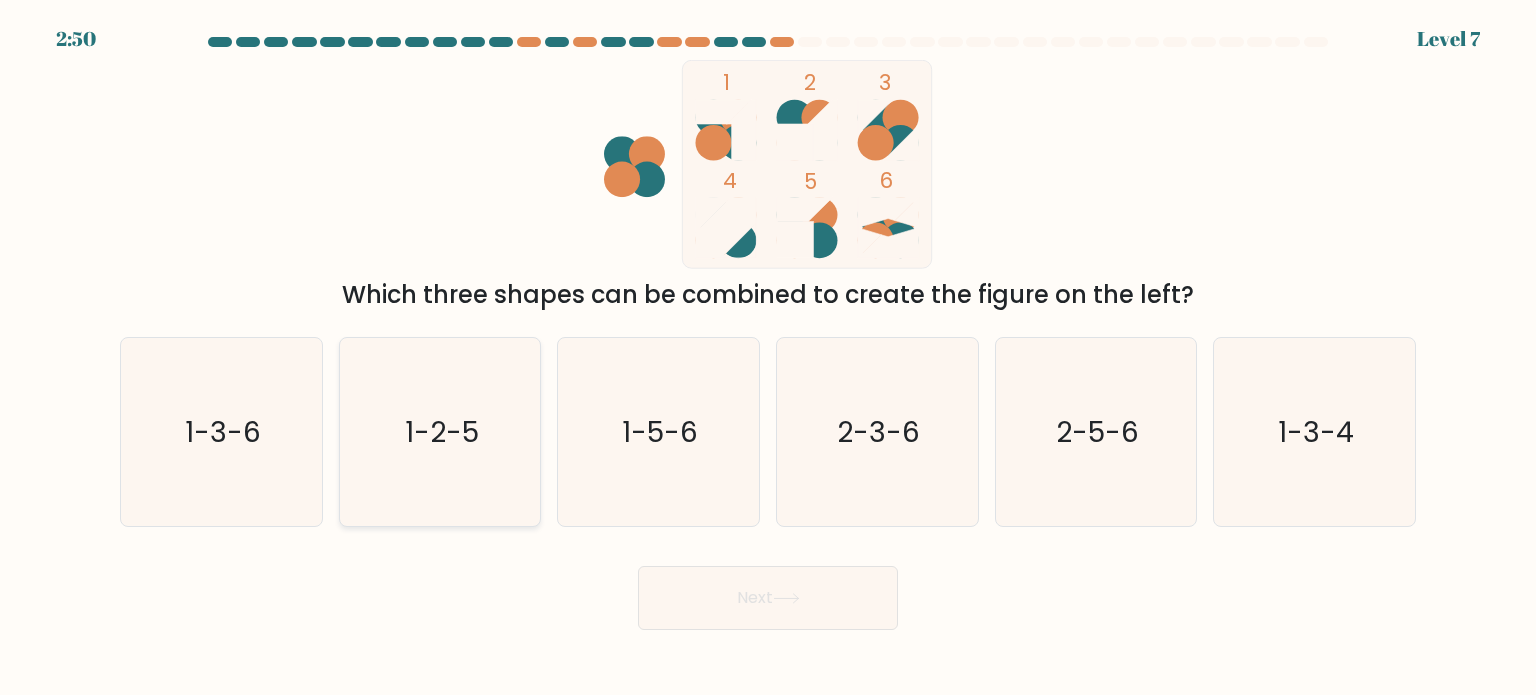 click on "1-2-5" at bounding box center [440, 432] 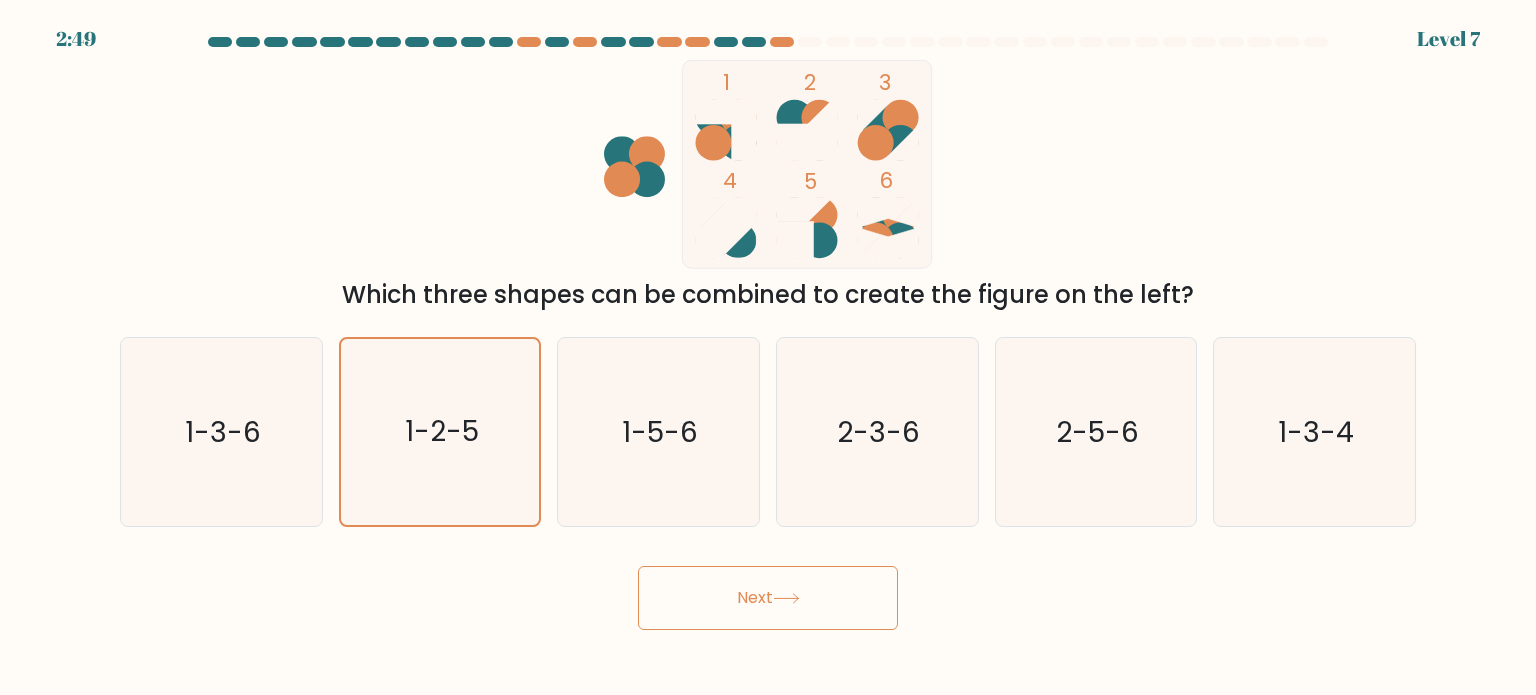 click at bounding box center [786, 598] 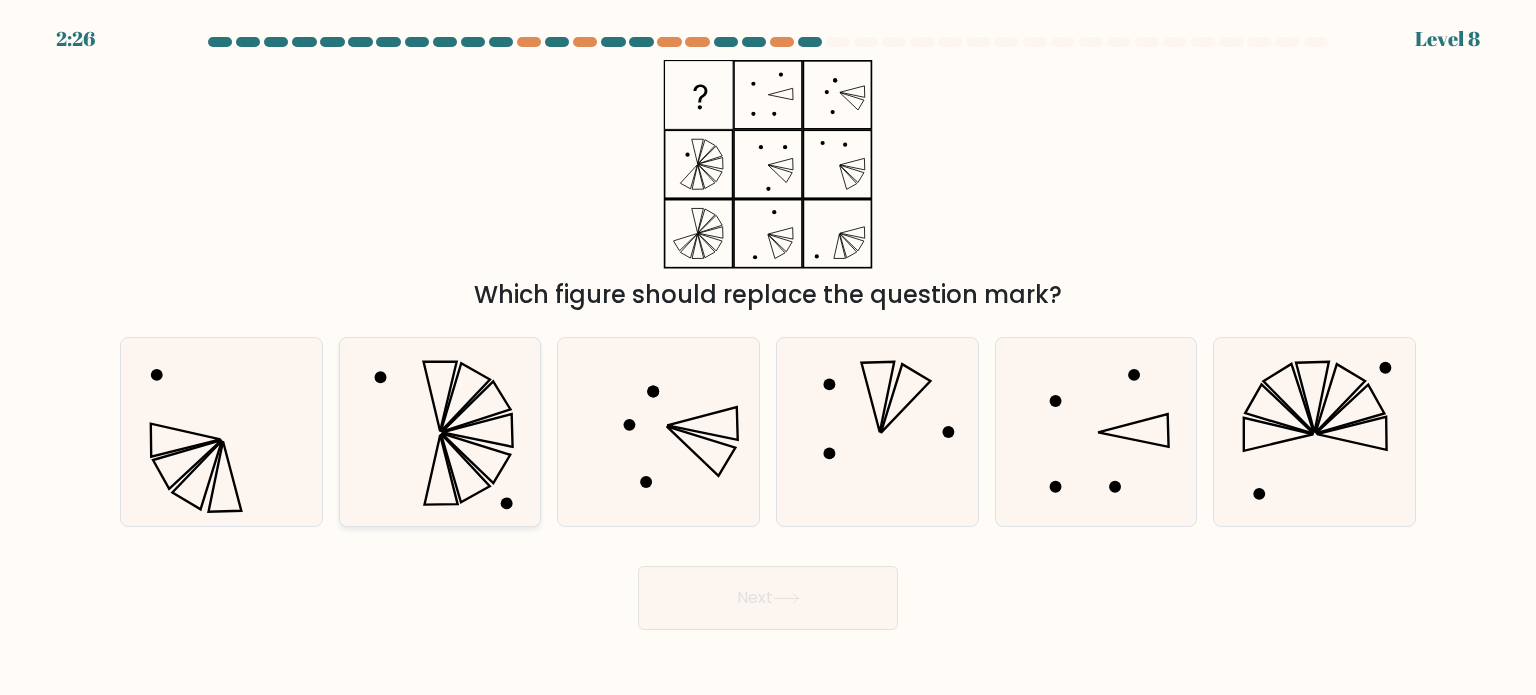 click at bounding box center [440, 432] 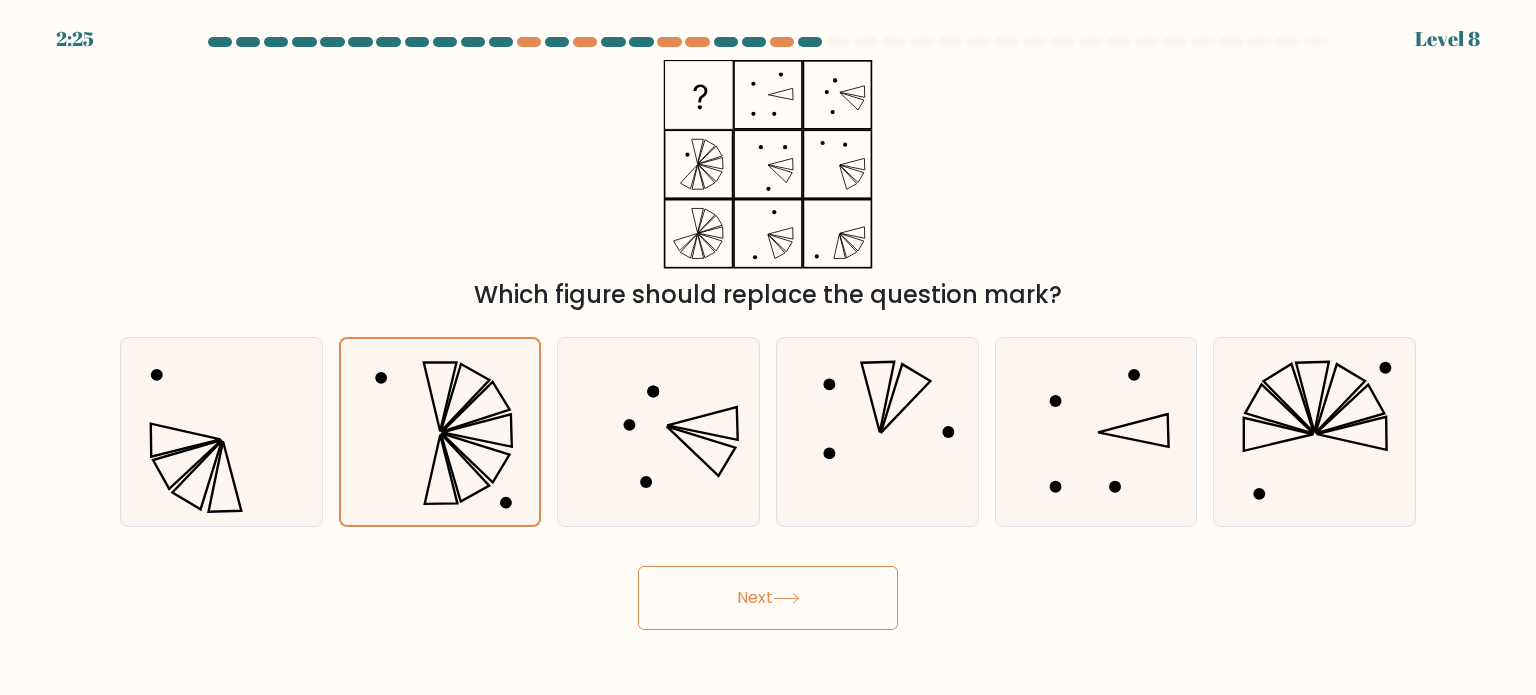 click on "Next" at bounding box center [768, 598] 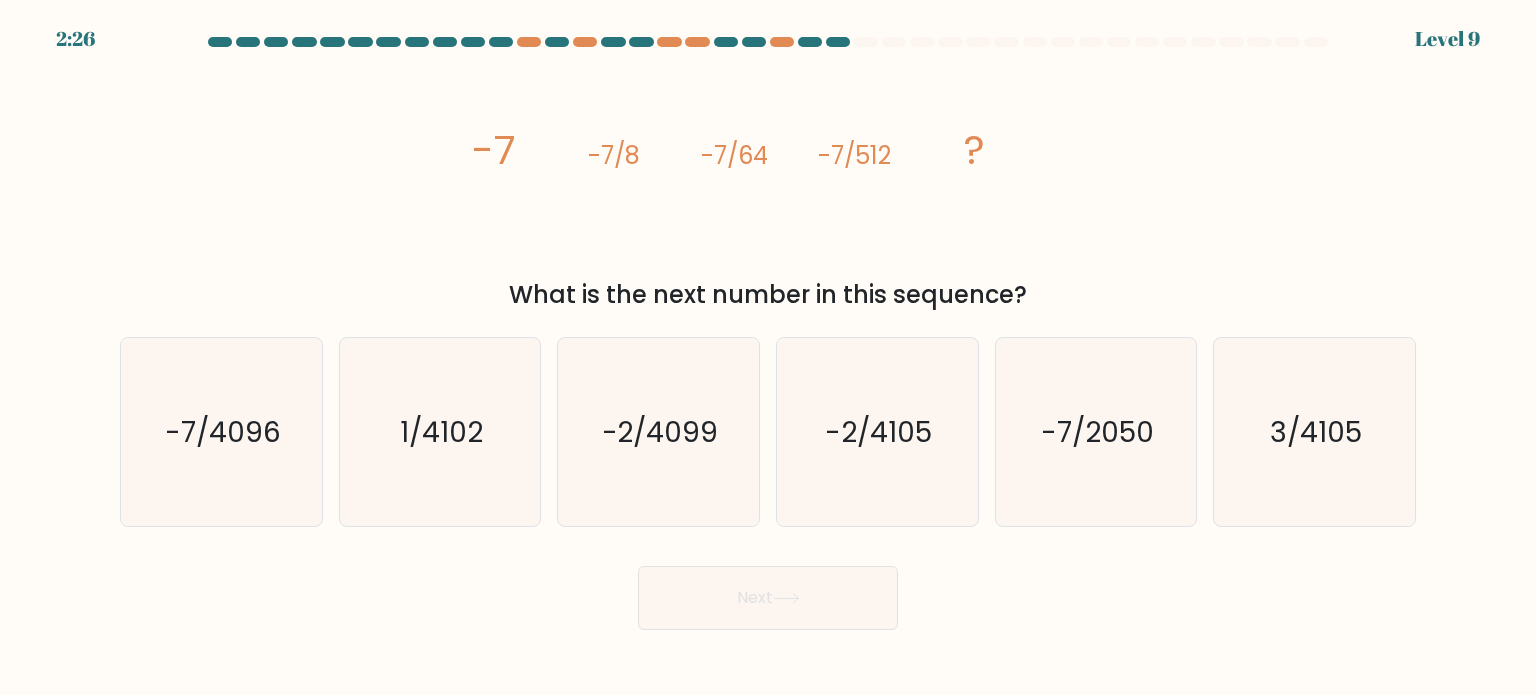 click on "image/svg+xml
-7
-7/8
-7/64
-7/512
?
What is the next number in this sequence?" at bounding box center [768, 186] 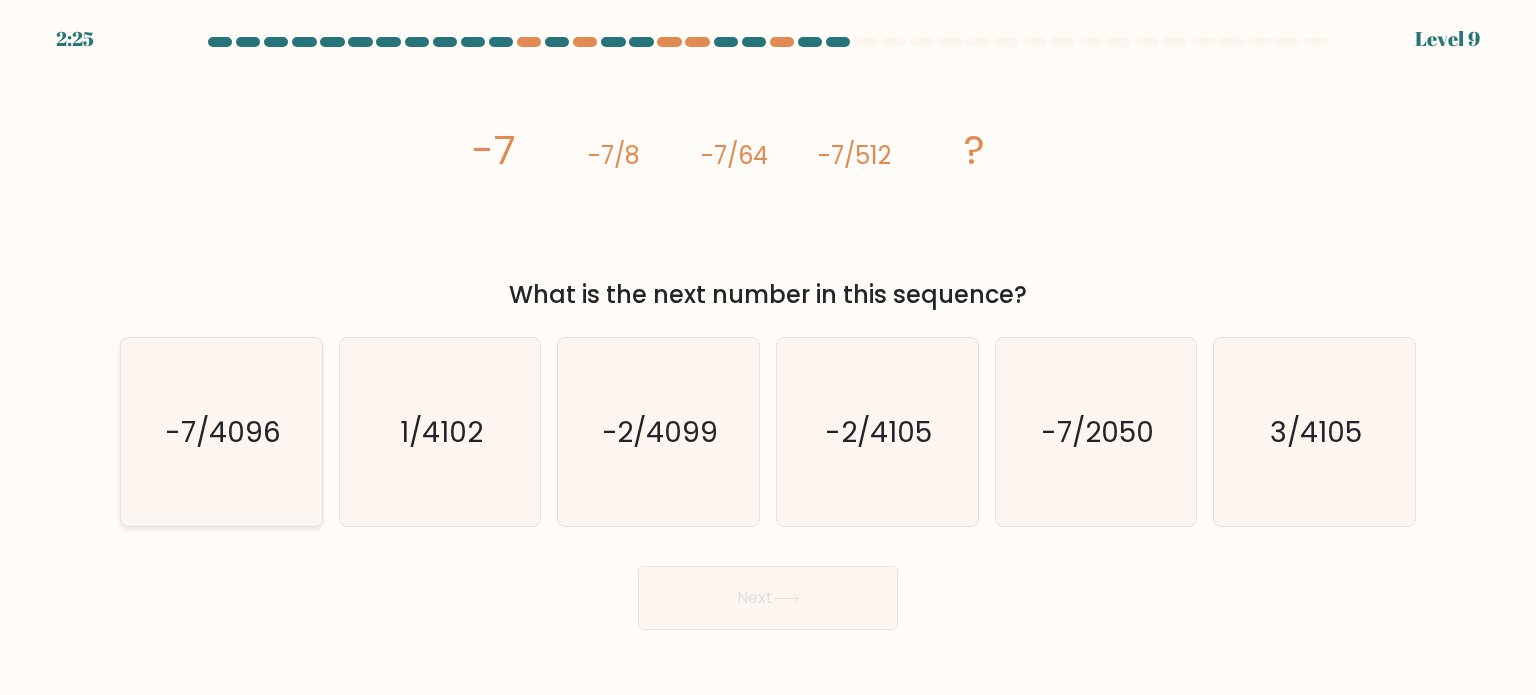 click on "-7/4096" at bounding box center (223, 431) 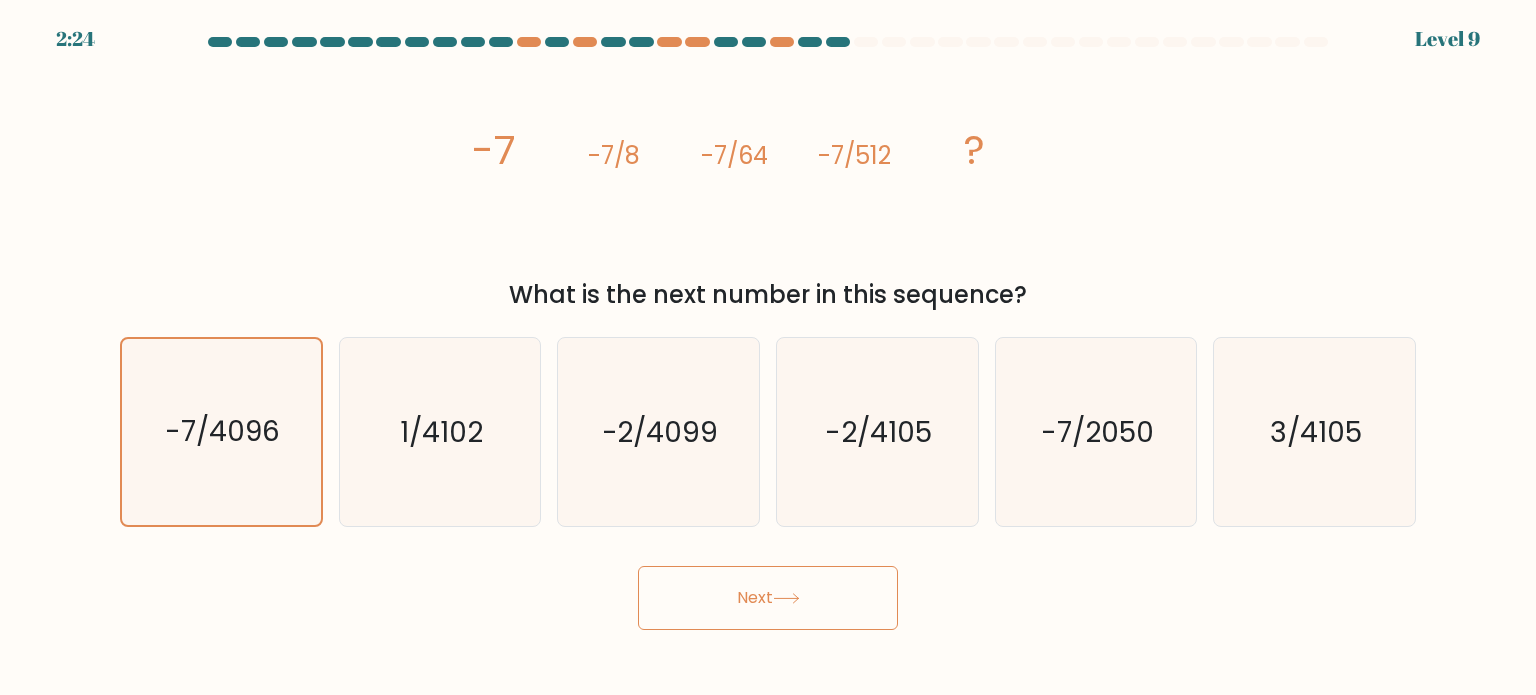 click on "Next" at bounding box center (768, 598) 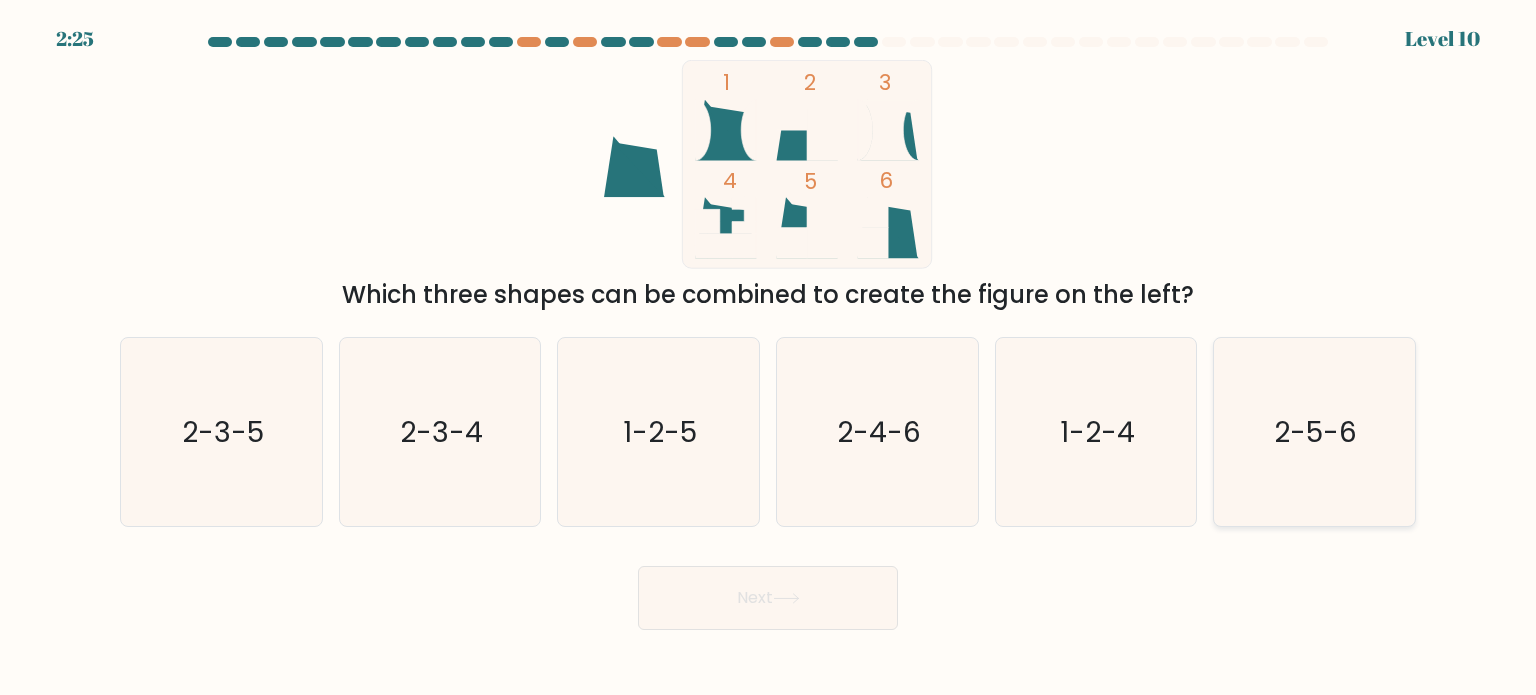 click on "2-5-6" at bounding box center (1316, 431) 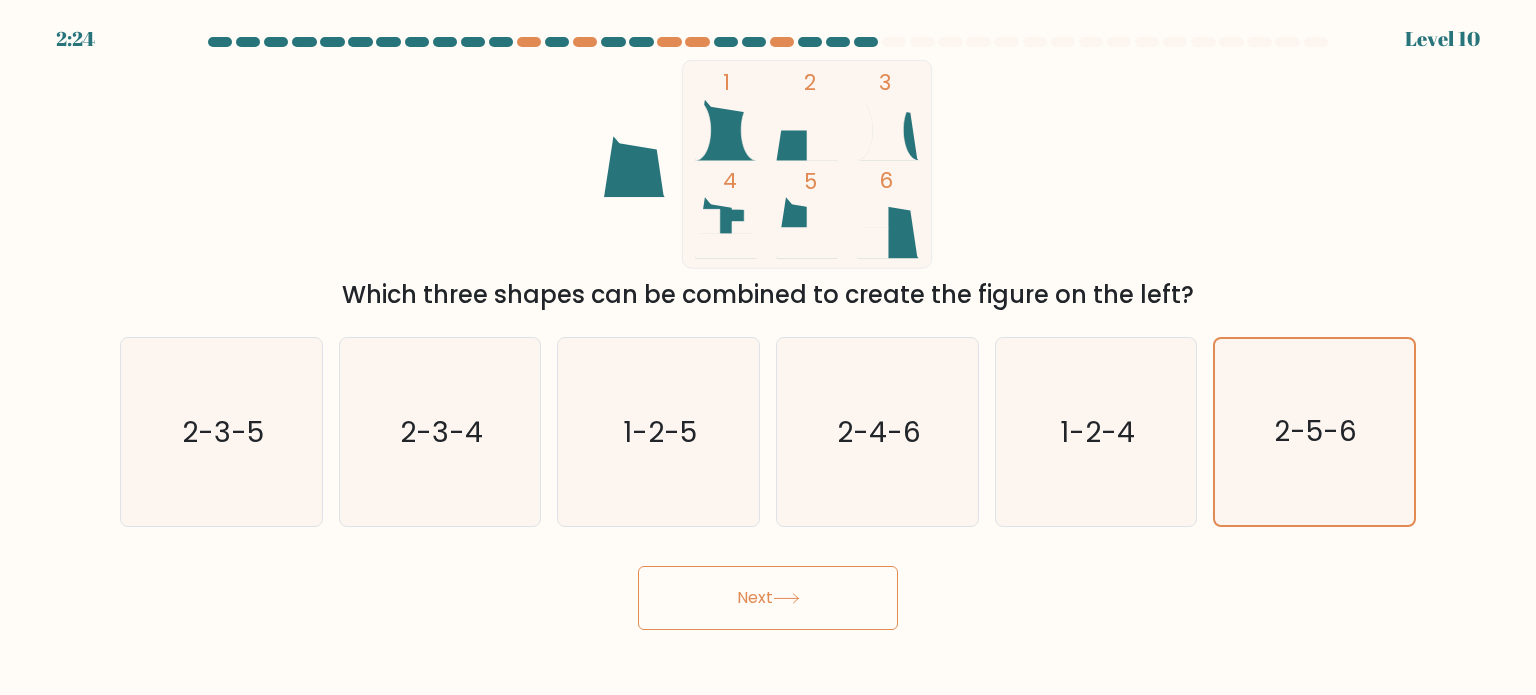 click on "Next" at bounding box center (768, 598) 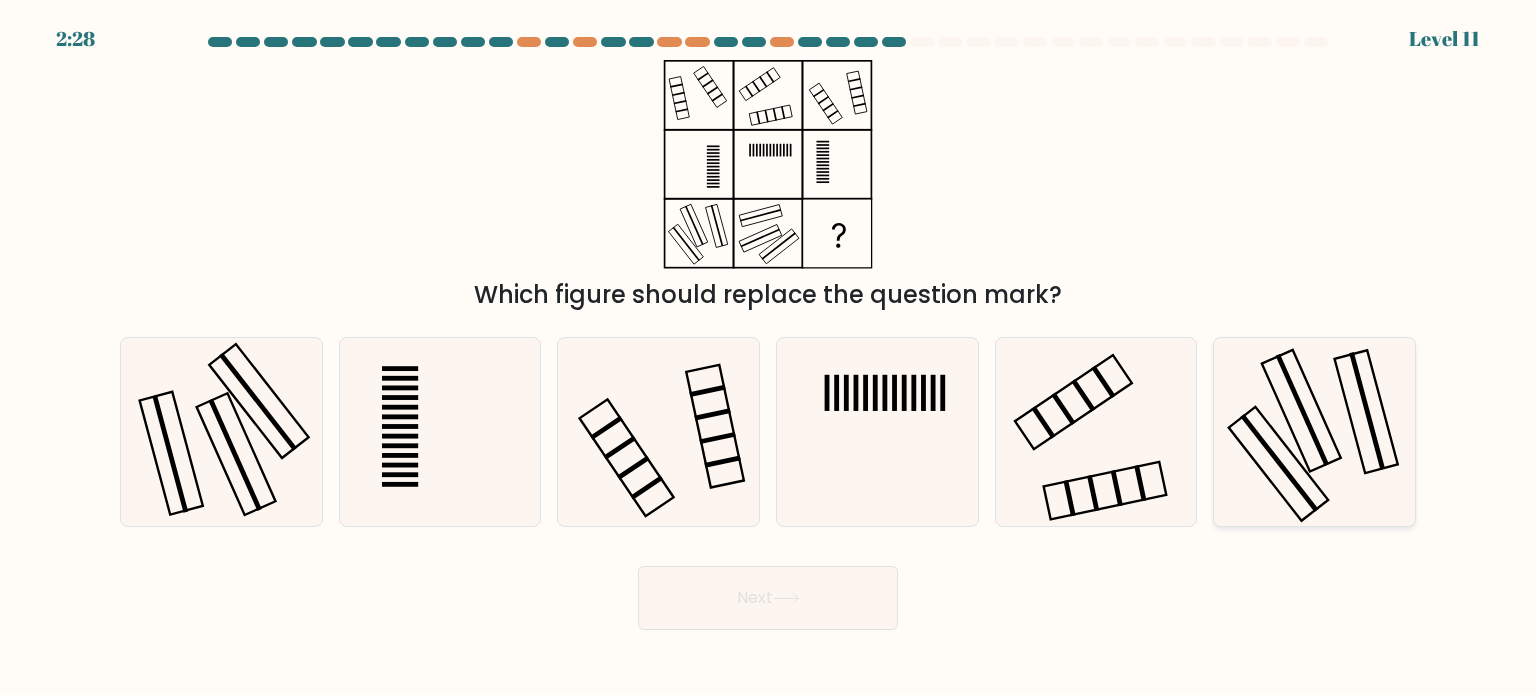 click at bounding box center (1314, 432) 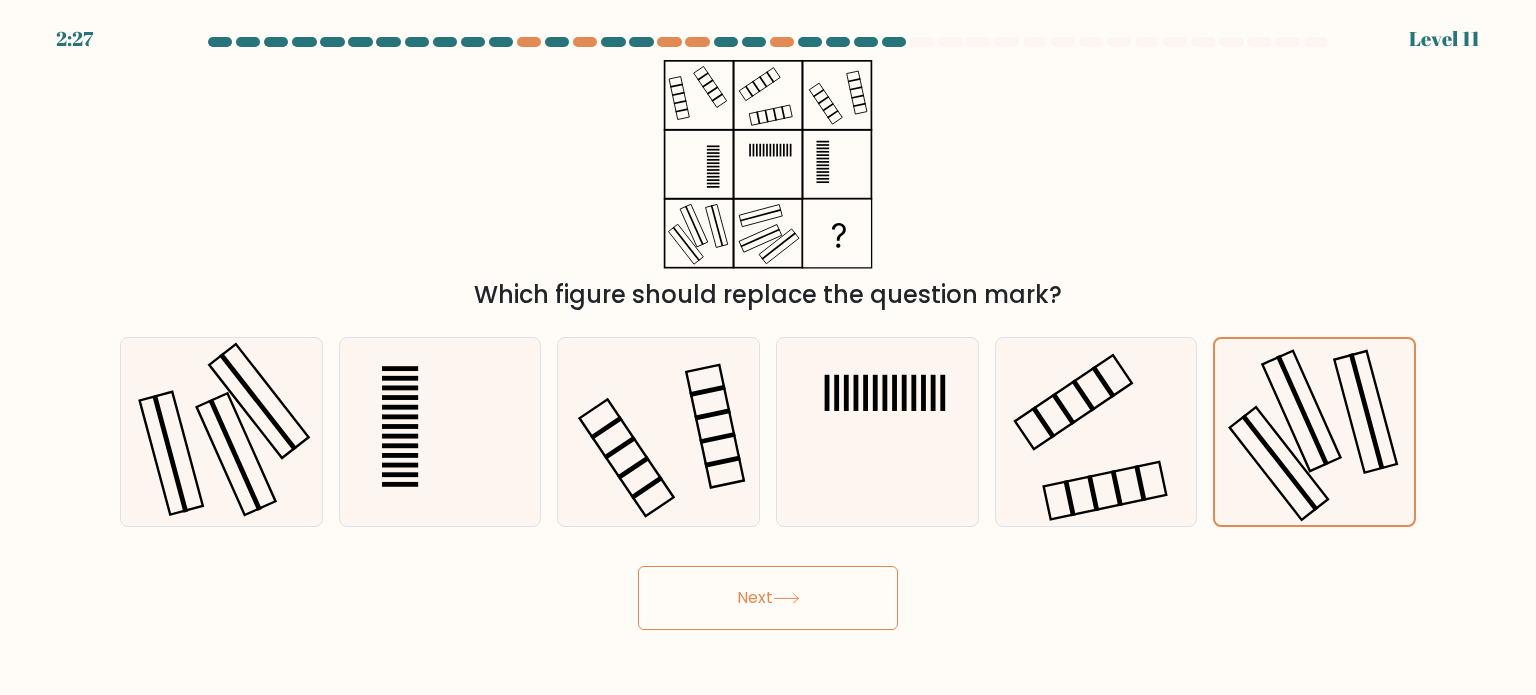 click on "Next" at bounding box center [768, 598] 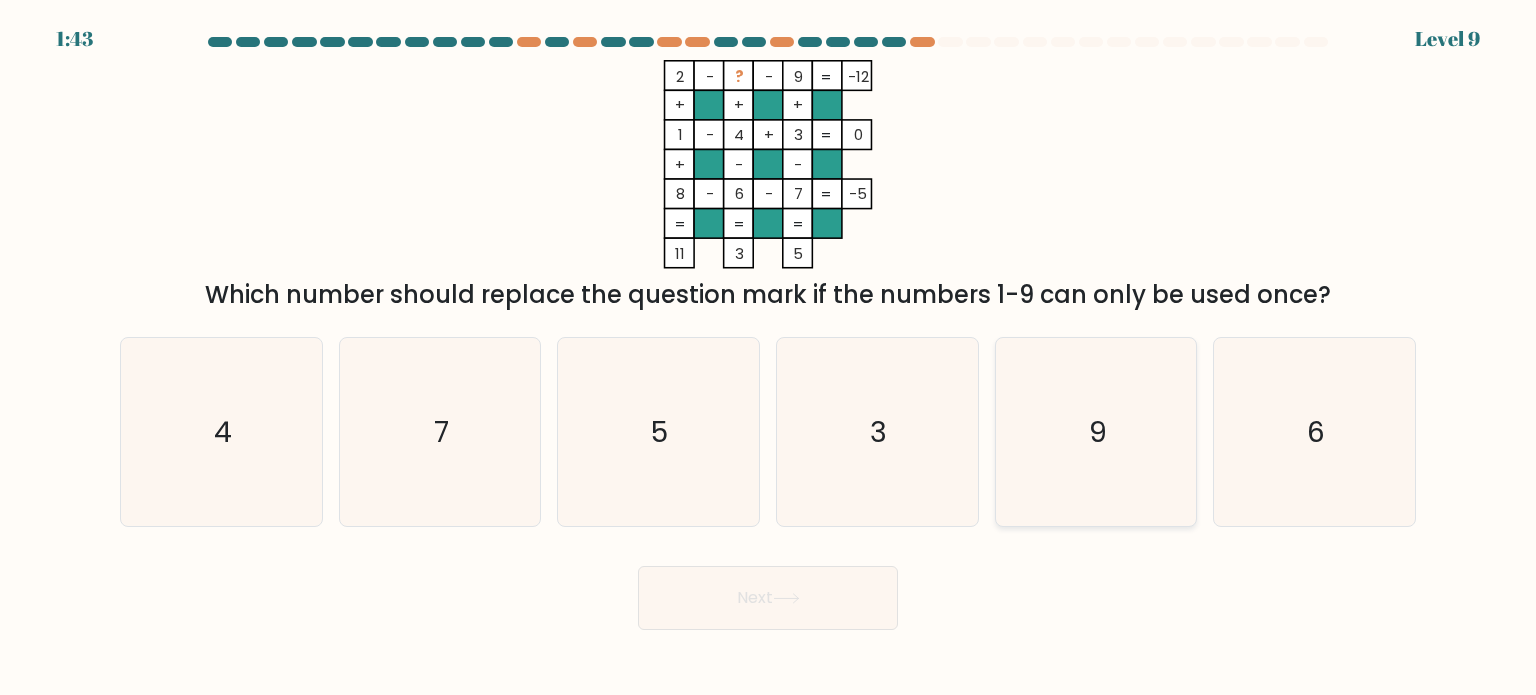click on "9" at bounding box center (1098, 431) 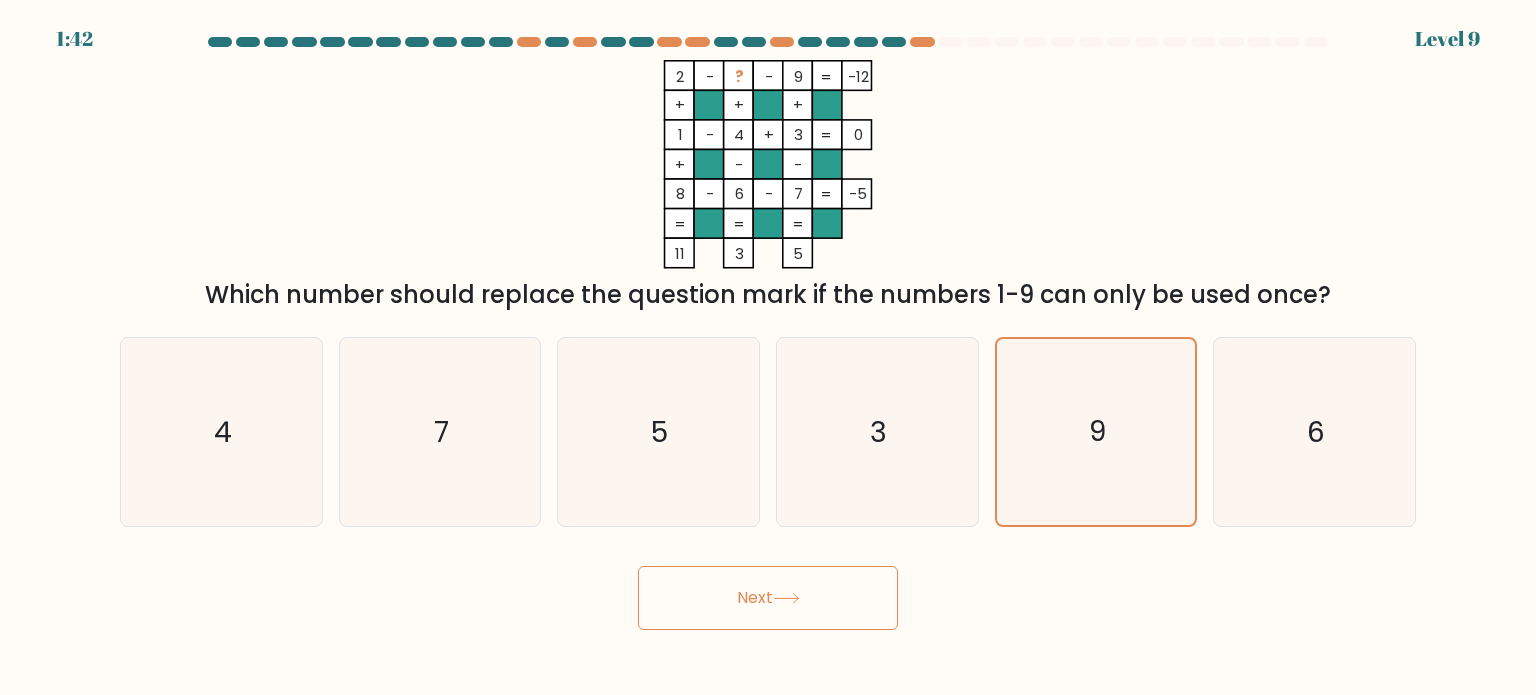 click on "Next" at bounding box center (768, 598) 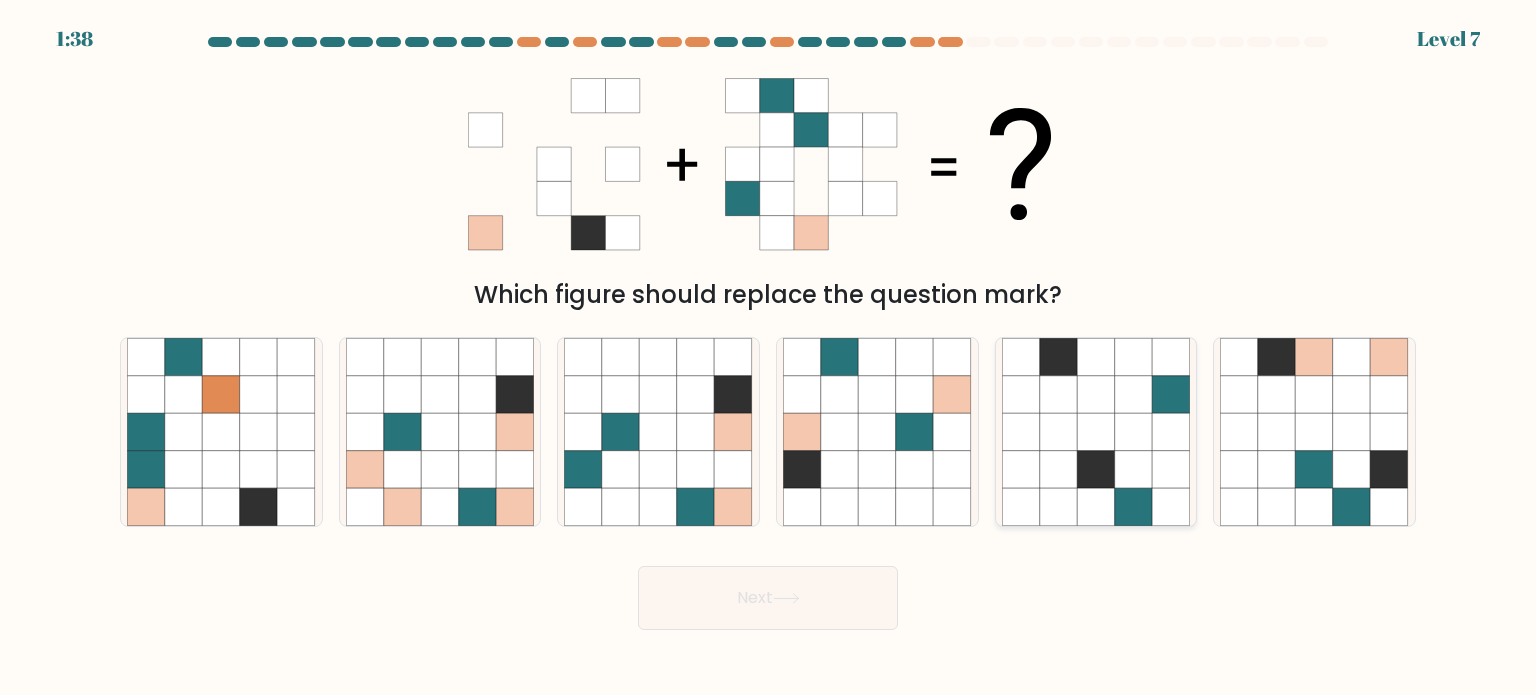 click at bounding box center (1059, 432) 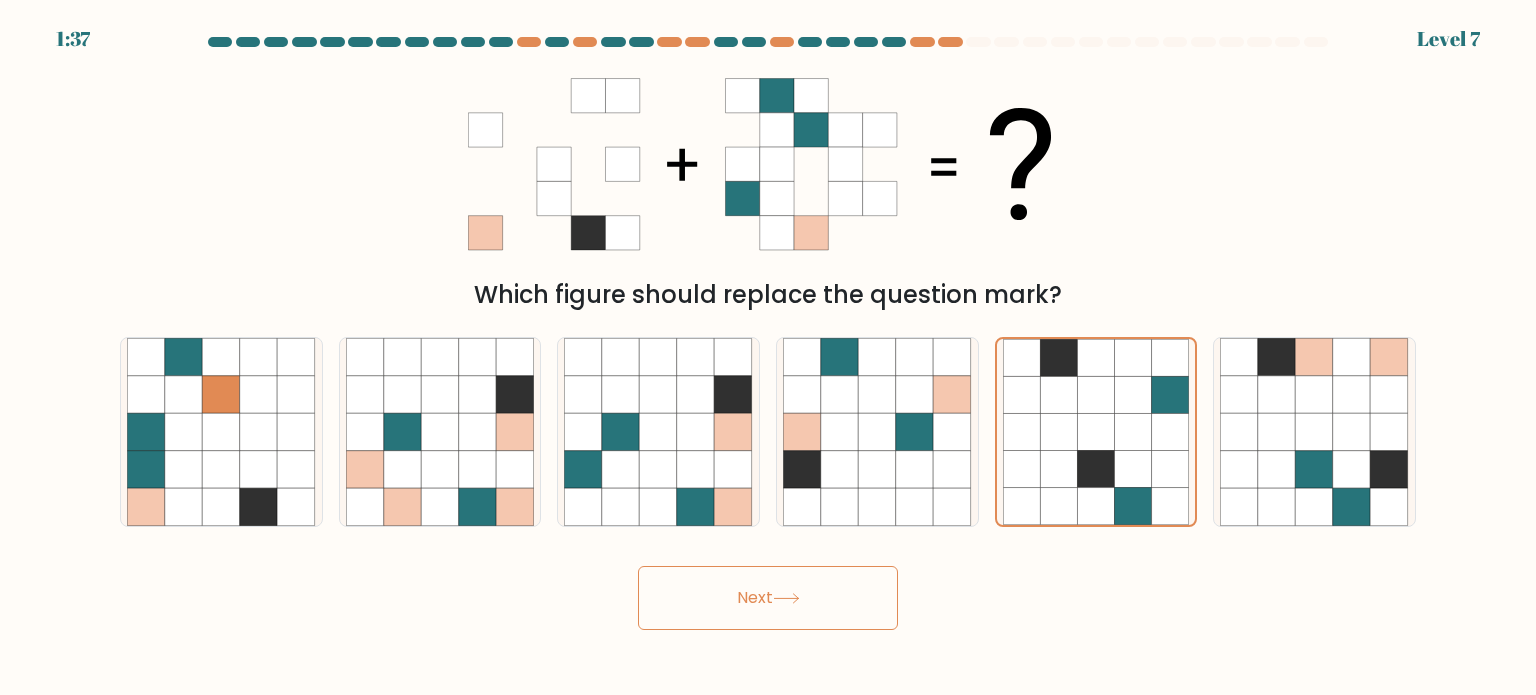 click on "Next" at bounding box center [768, 598] 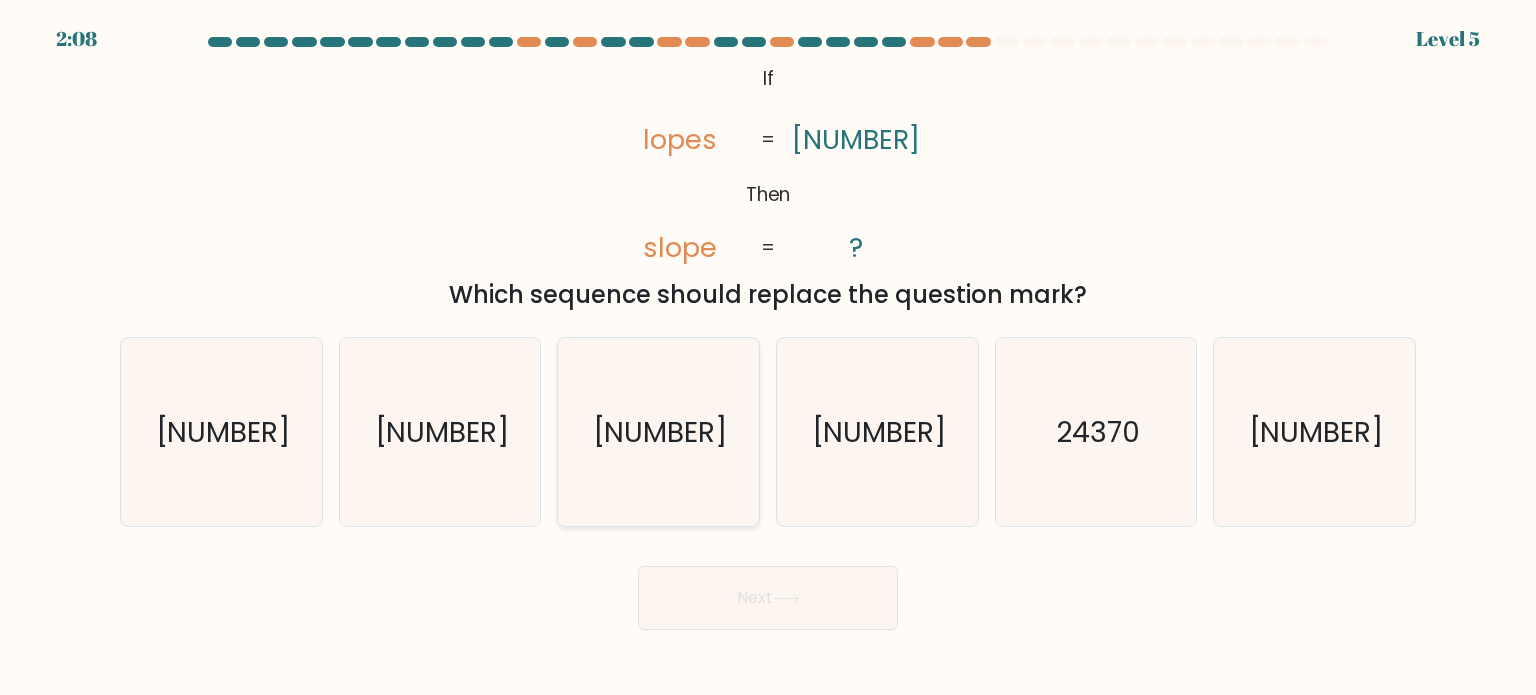 drag, startPoint x: 681, startPoint y: 389, endPoint x: 793, endPoint y: 614, distance: 251.33444 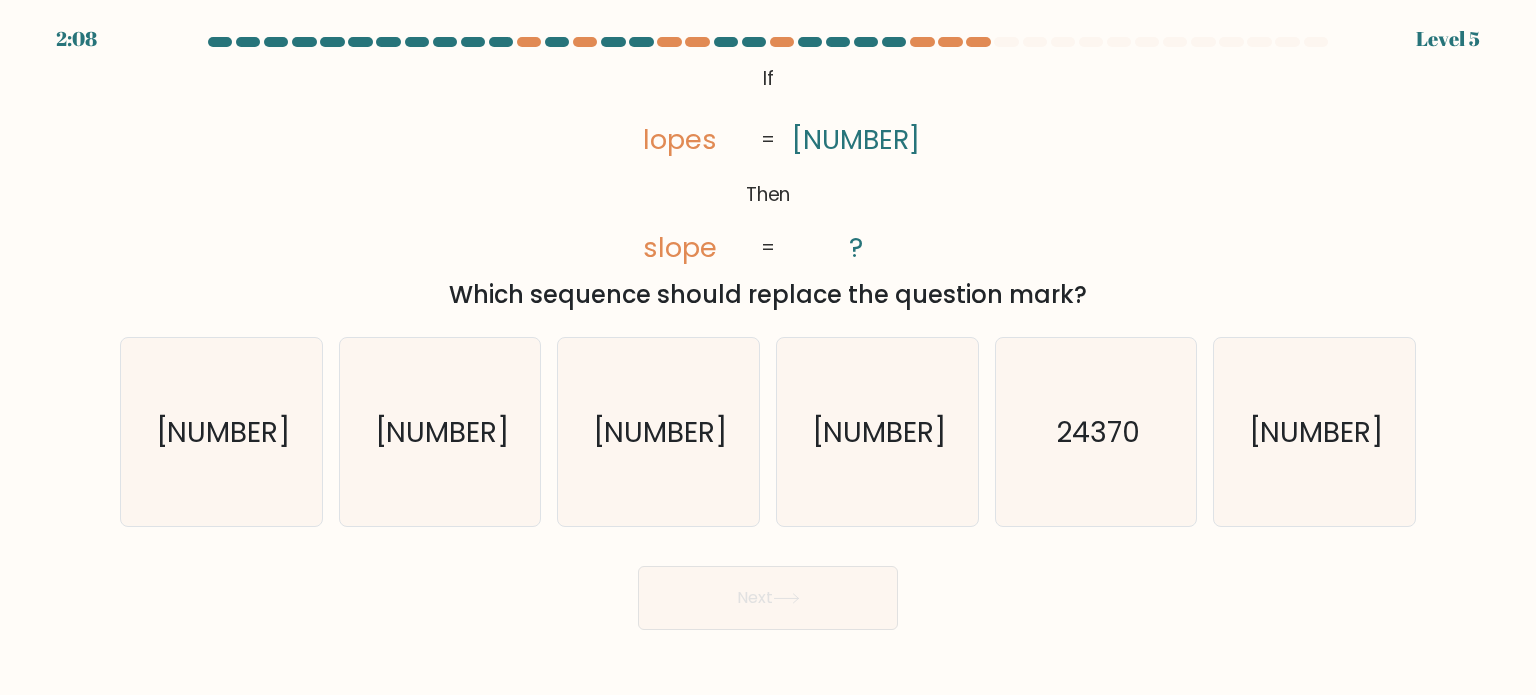 click on "[NUMBER]" at bounding box center [658, 432] 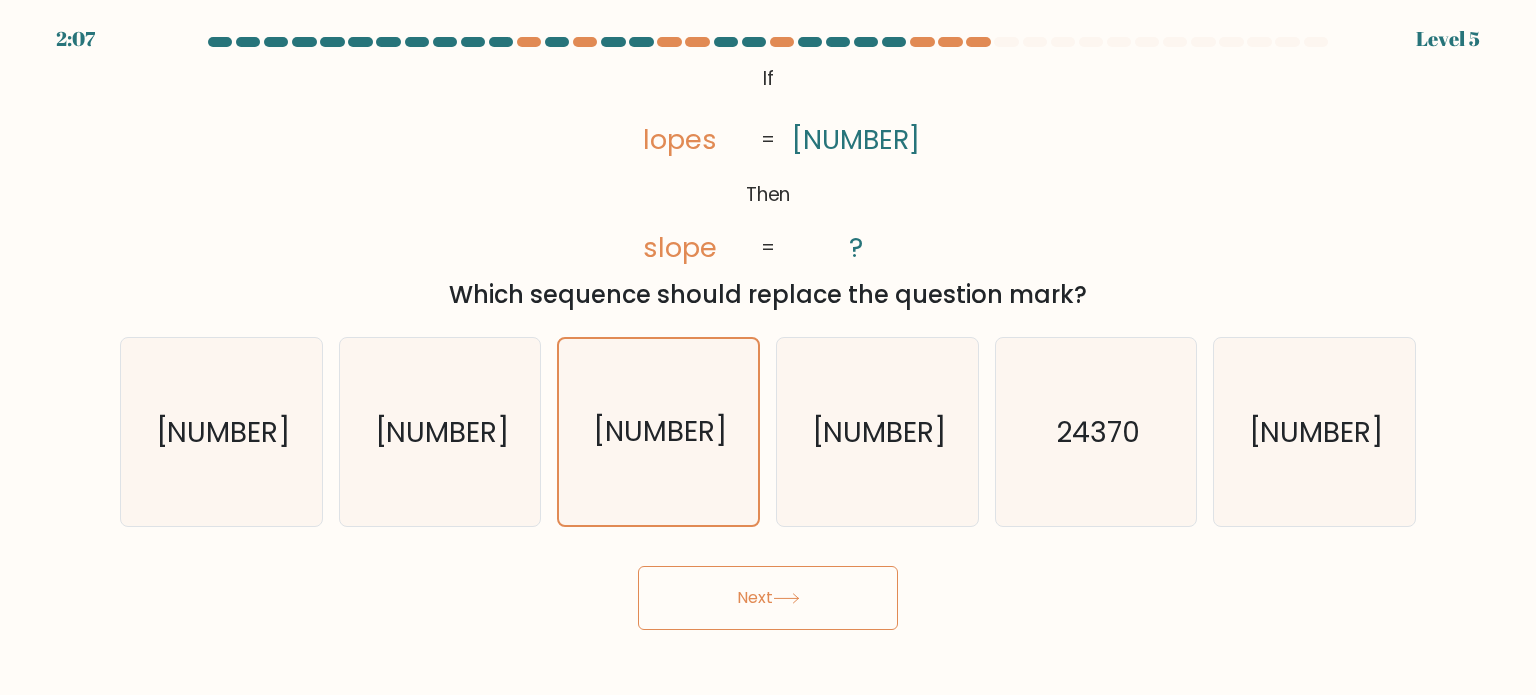 click on "Next" at bounding box center (768, 598) 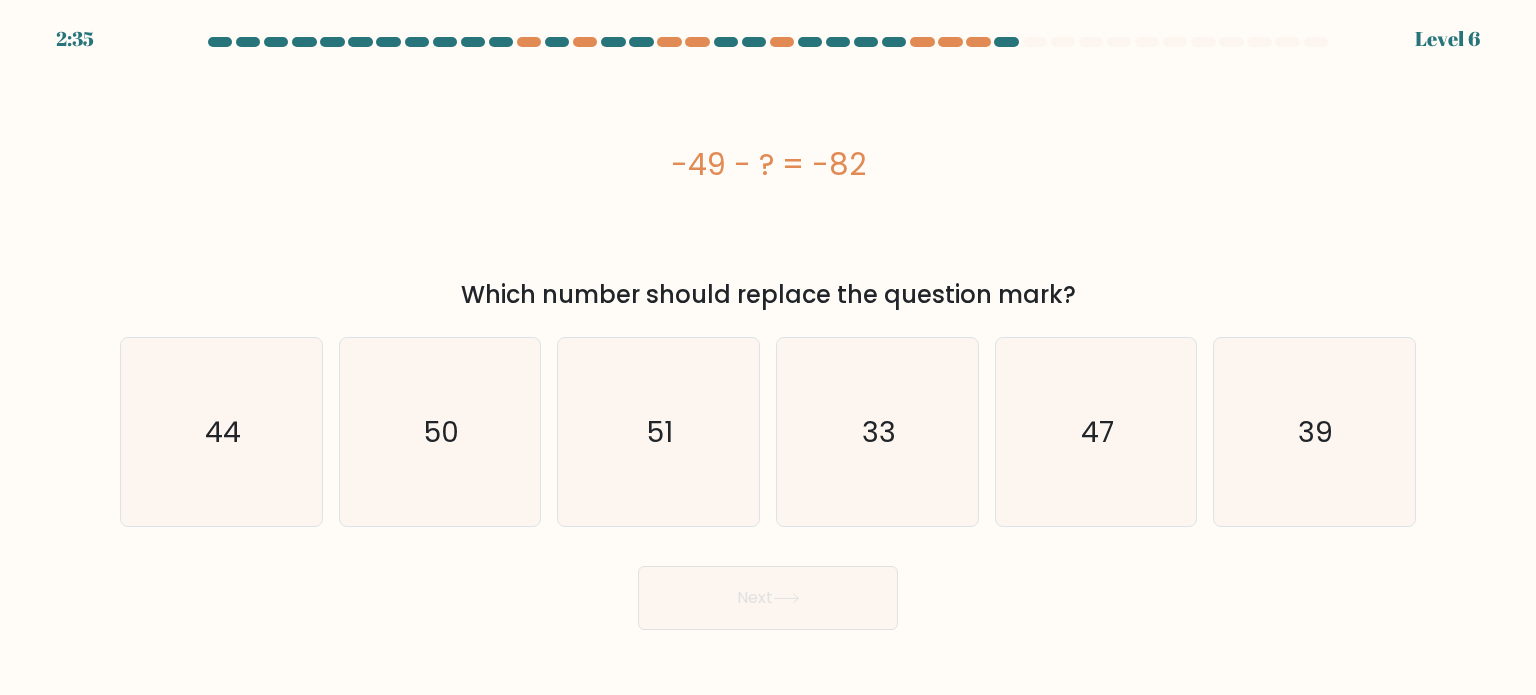 drag, startPoint x: 530, startPoint y: 144, endPoint x: 767, endPoint y: 416, distance: 360.76724 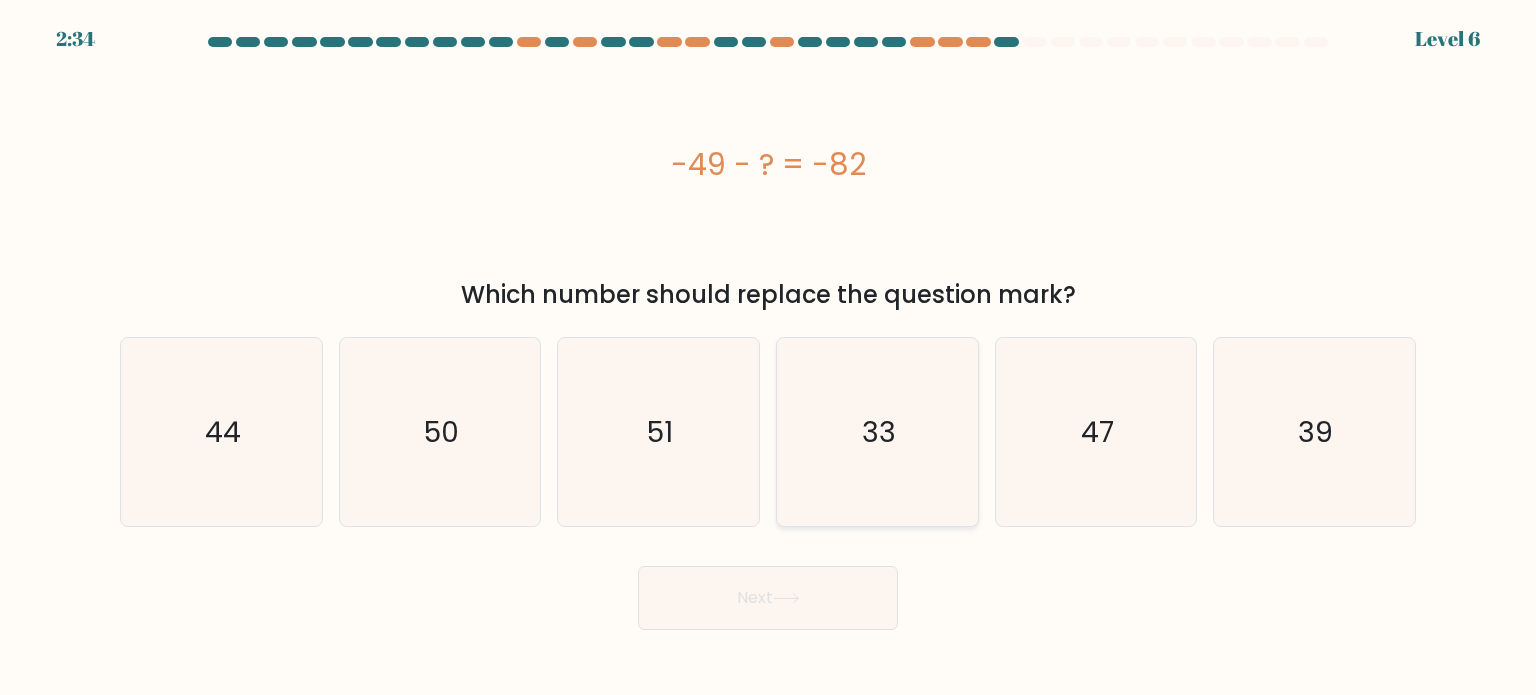 click on "33" at bounding box center (877, 432) 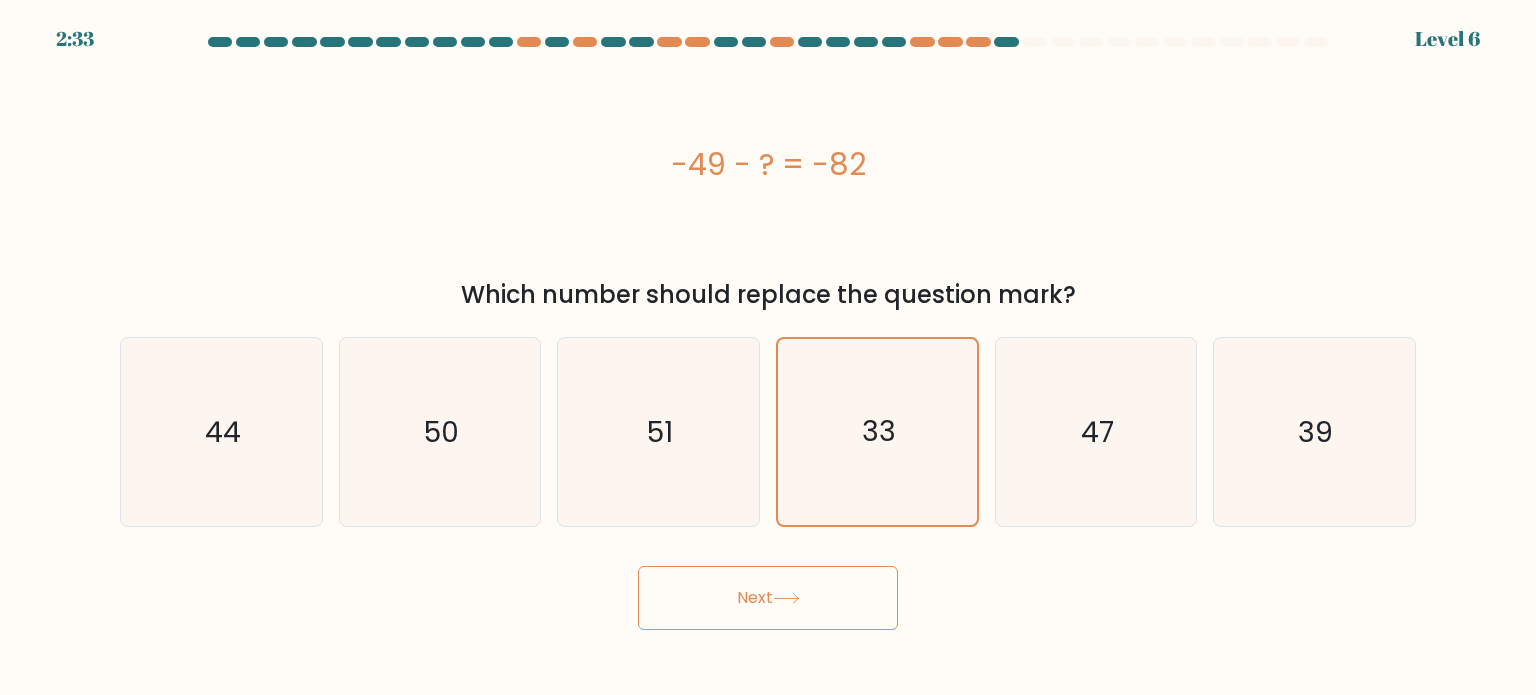 click at bounding box center (786, 598) 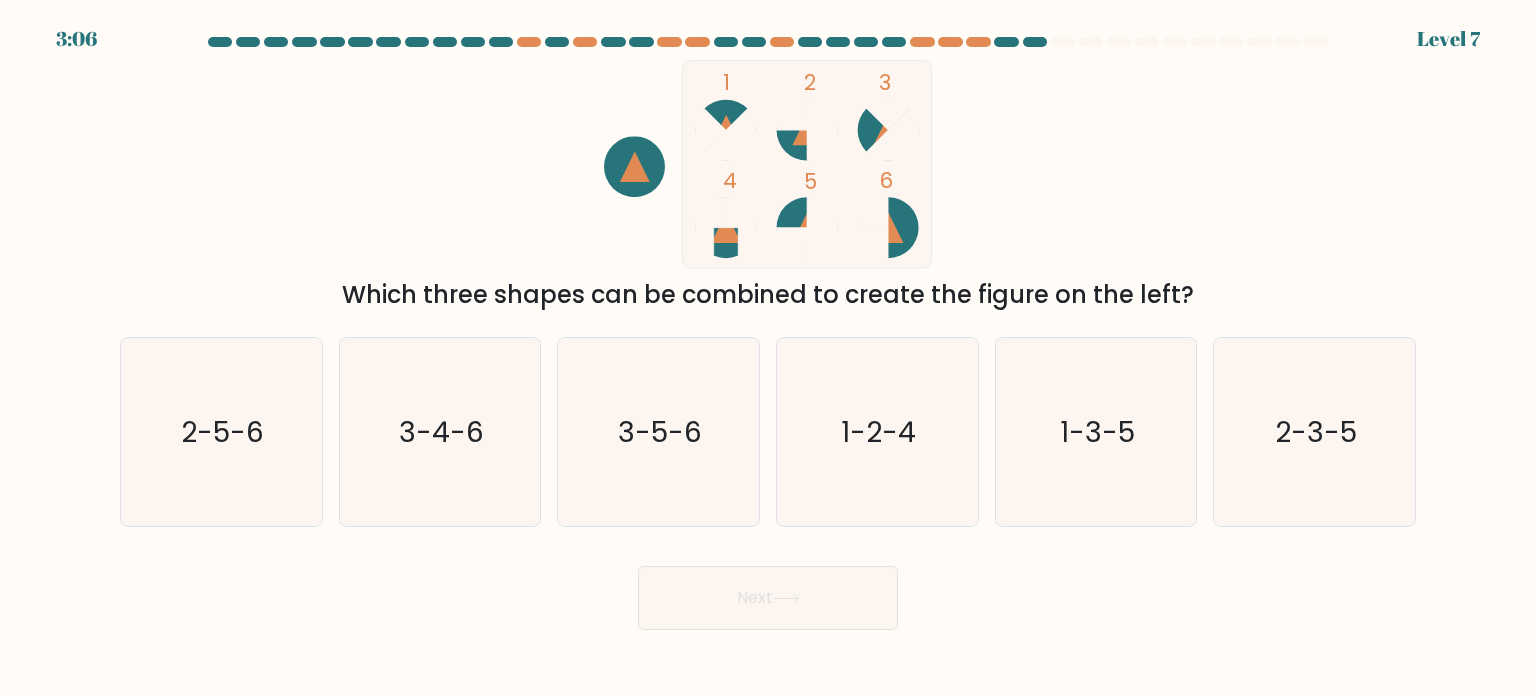 click at bounding box center [635, 166] 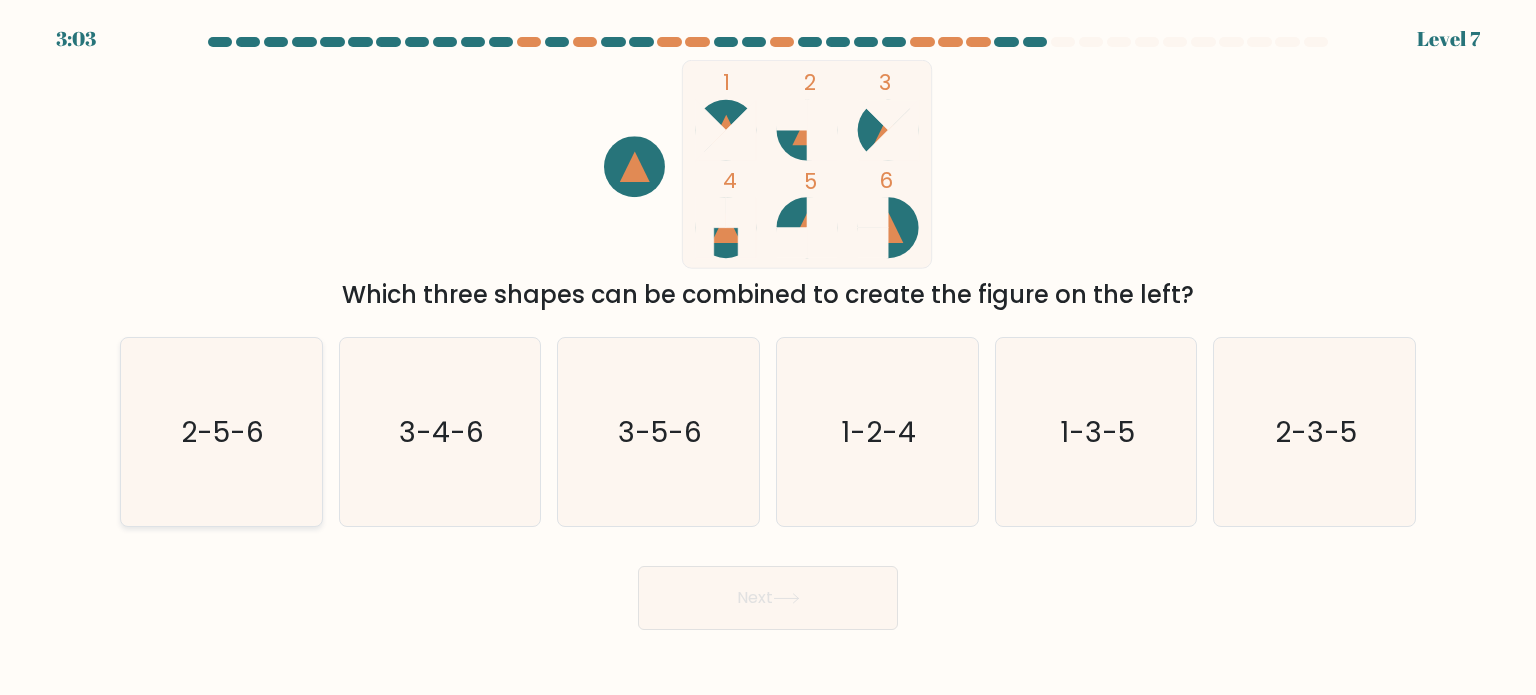 click on "2-5-6" at bounding box center [221, 432] 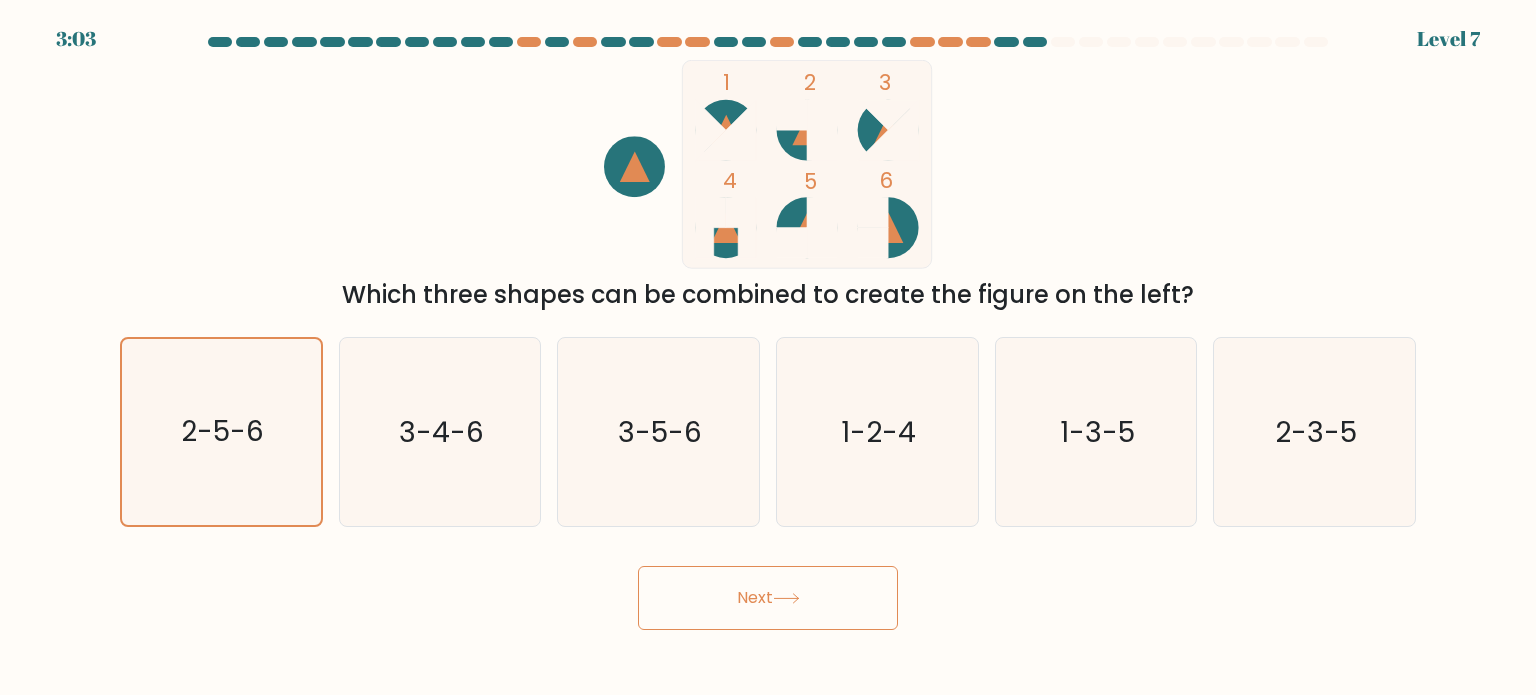 click on "Next" at bounding box center [768, 598] 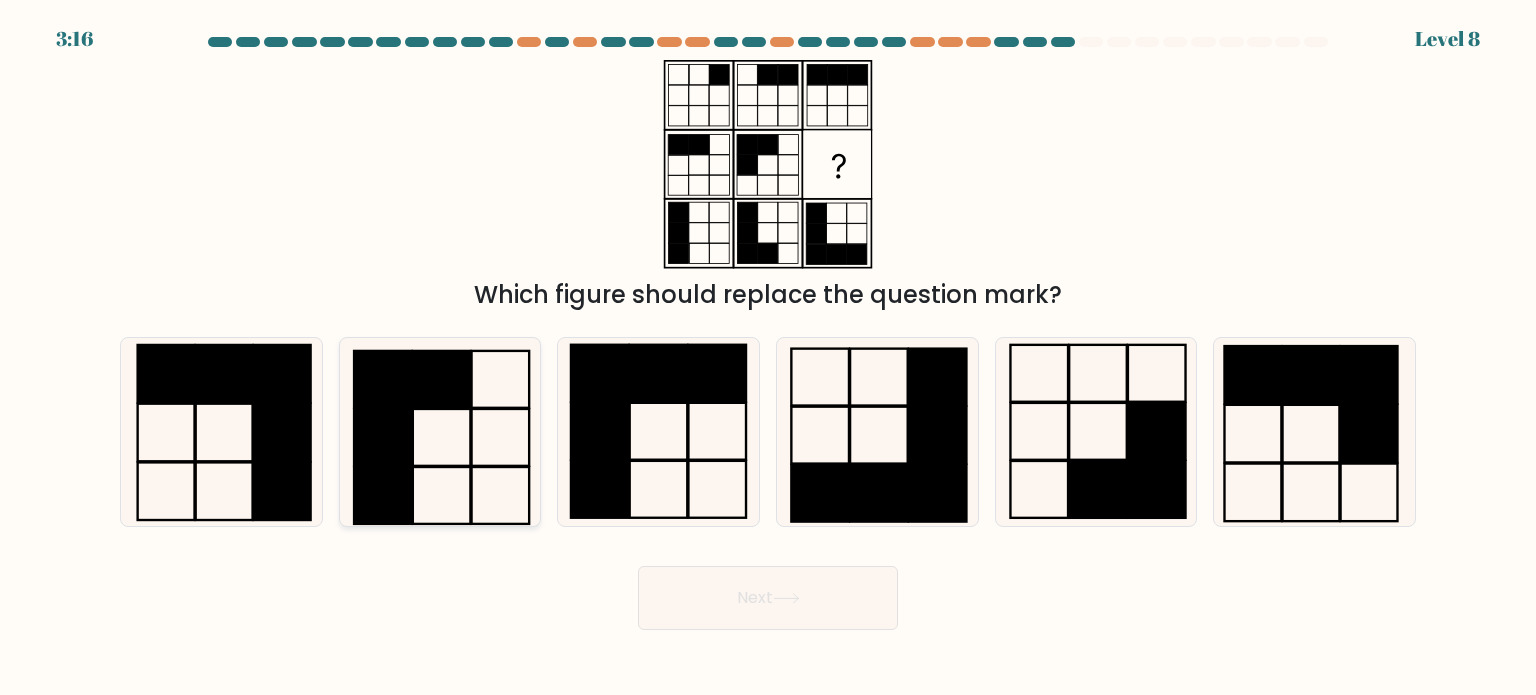 click at bounding box center [440, 432] 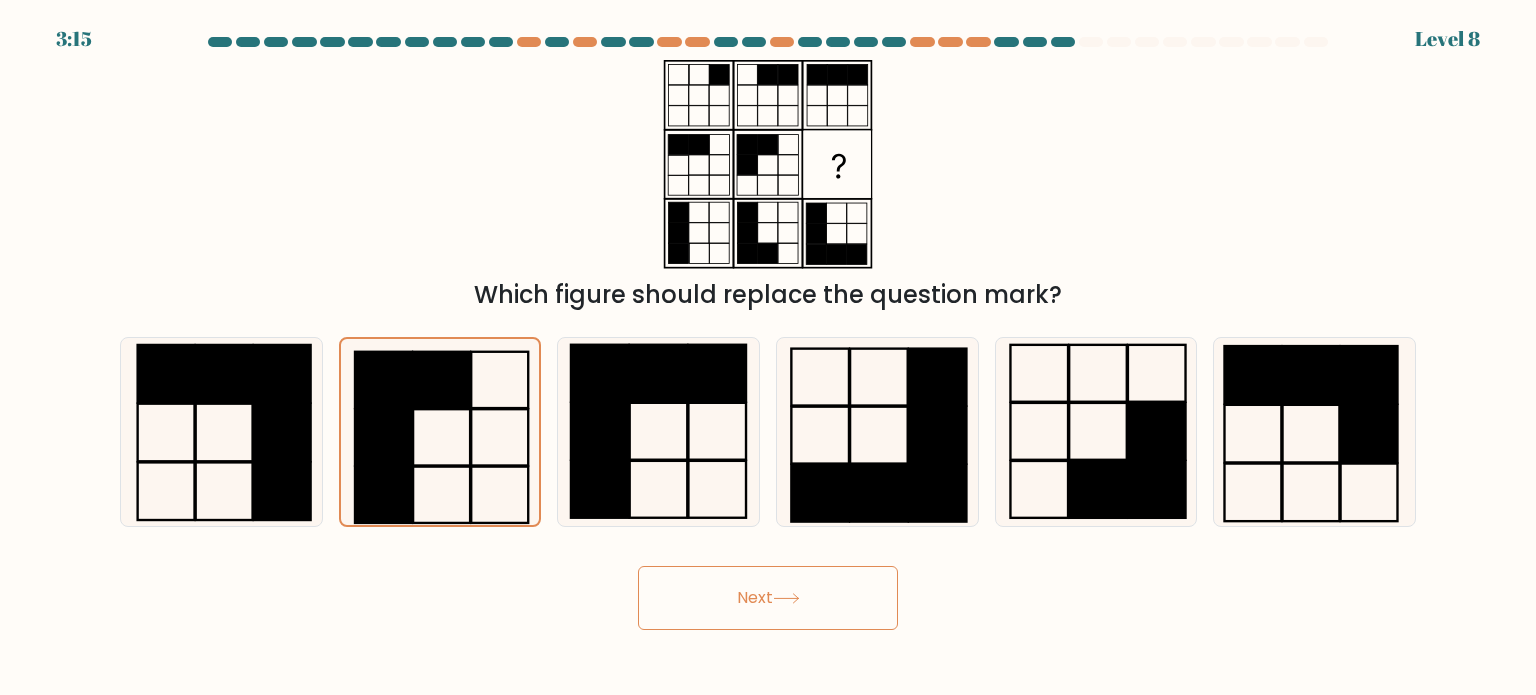 click on "Next" at bounding box center [768, 598] 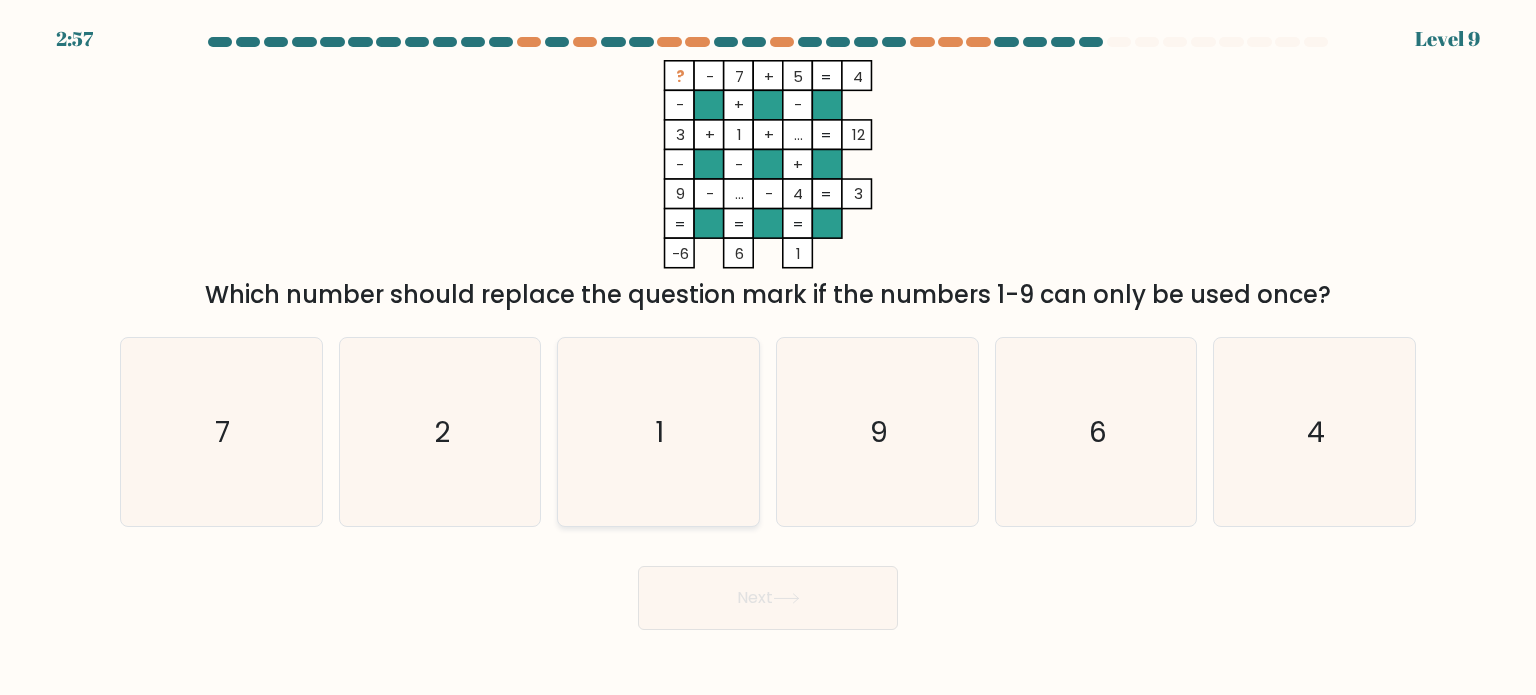 click on "1" at bounding box center (658, 432) 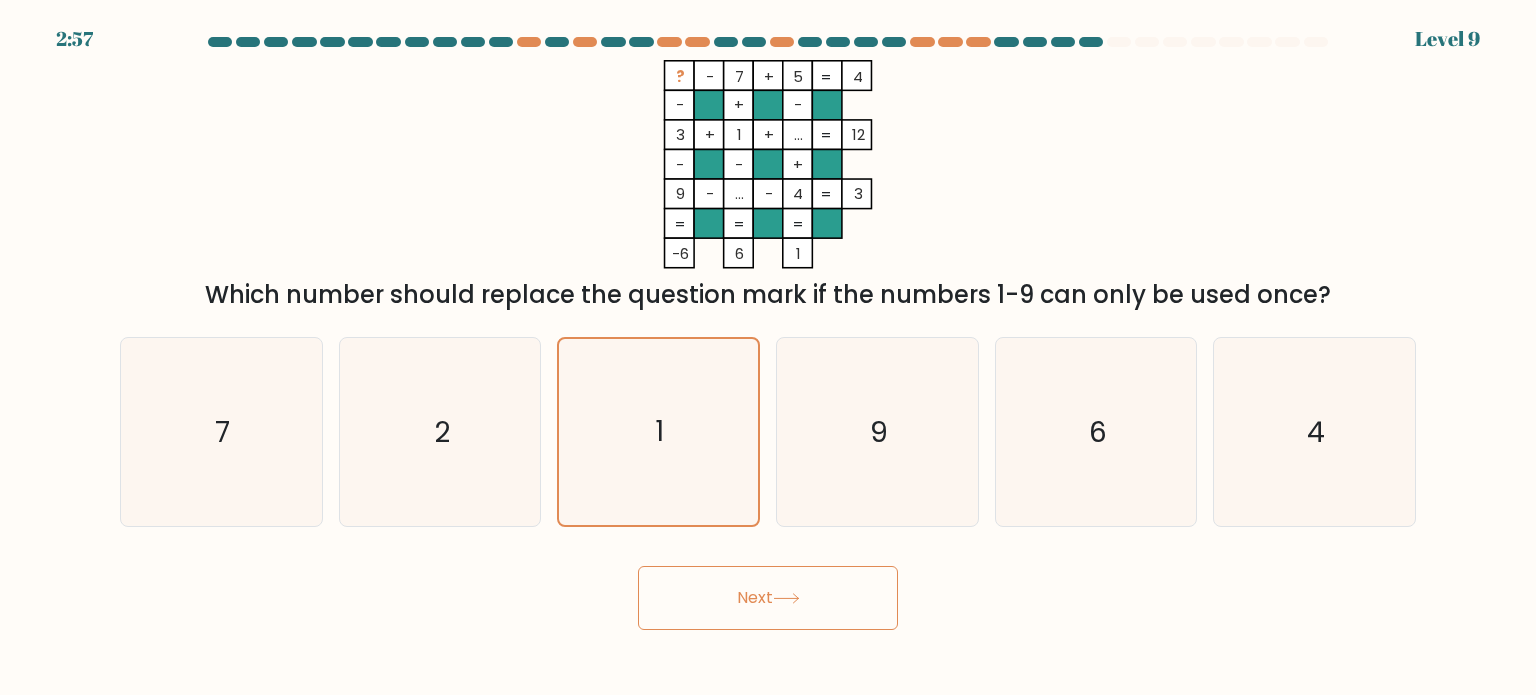 click on "Next" at bounding box center [768, 598] 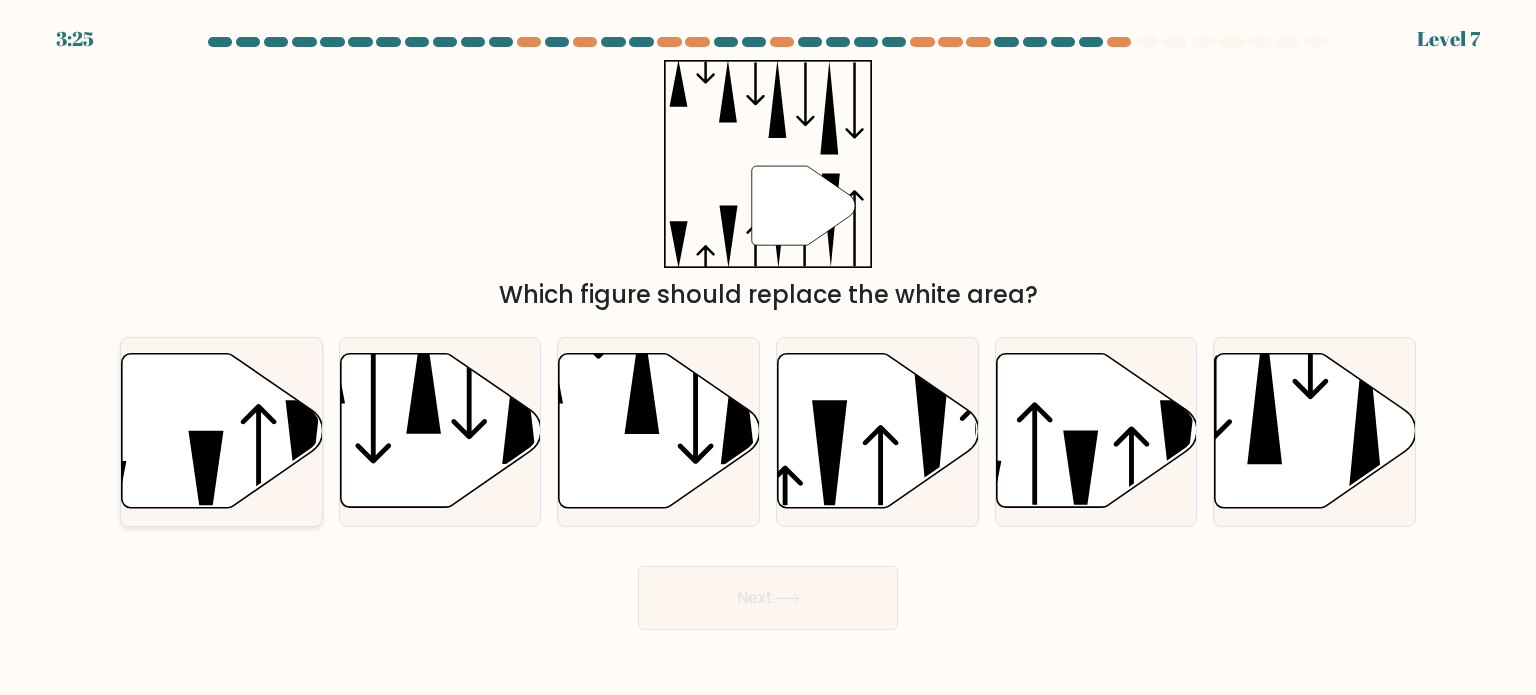 click at bounding box center (222, 431) 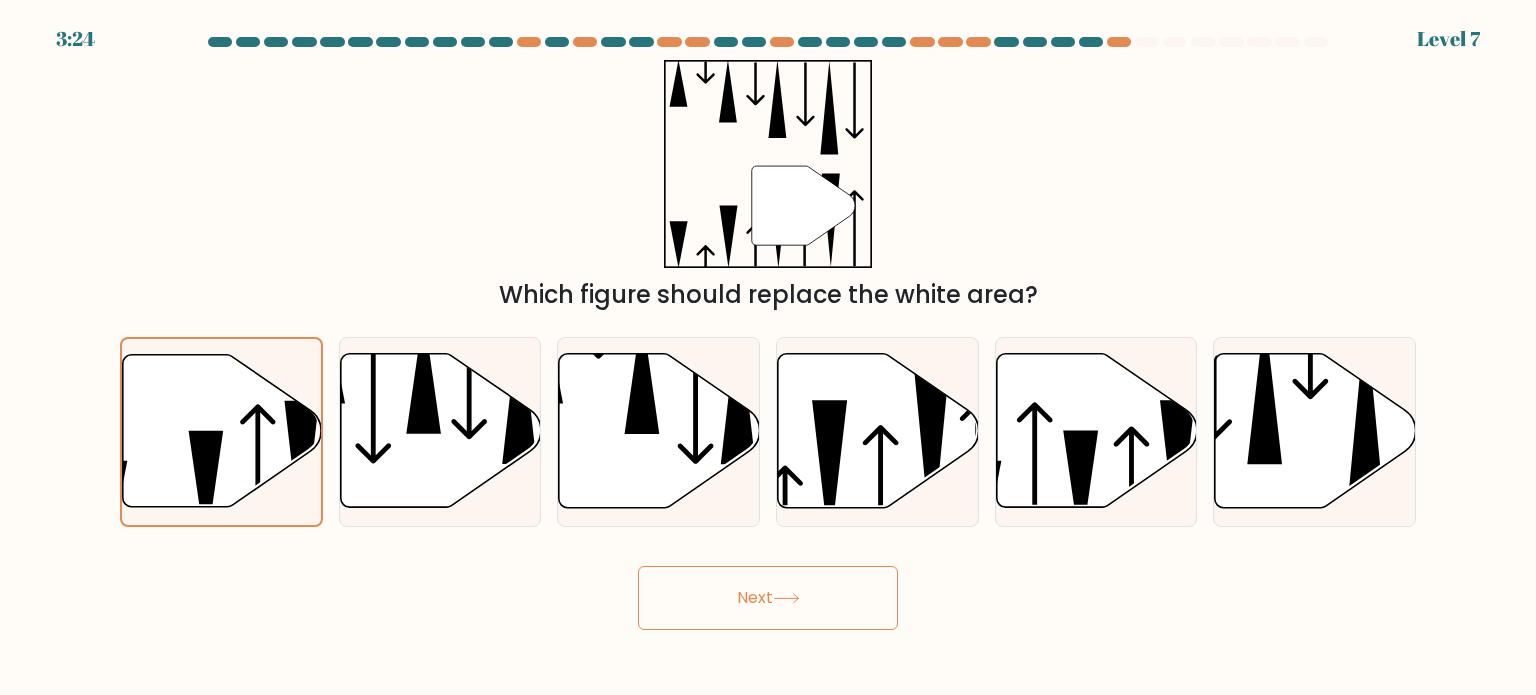 click on "Next" at bounding box center (768, 598) 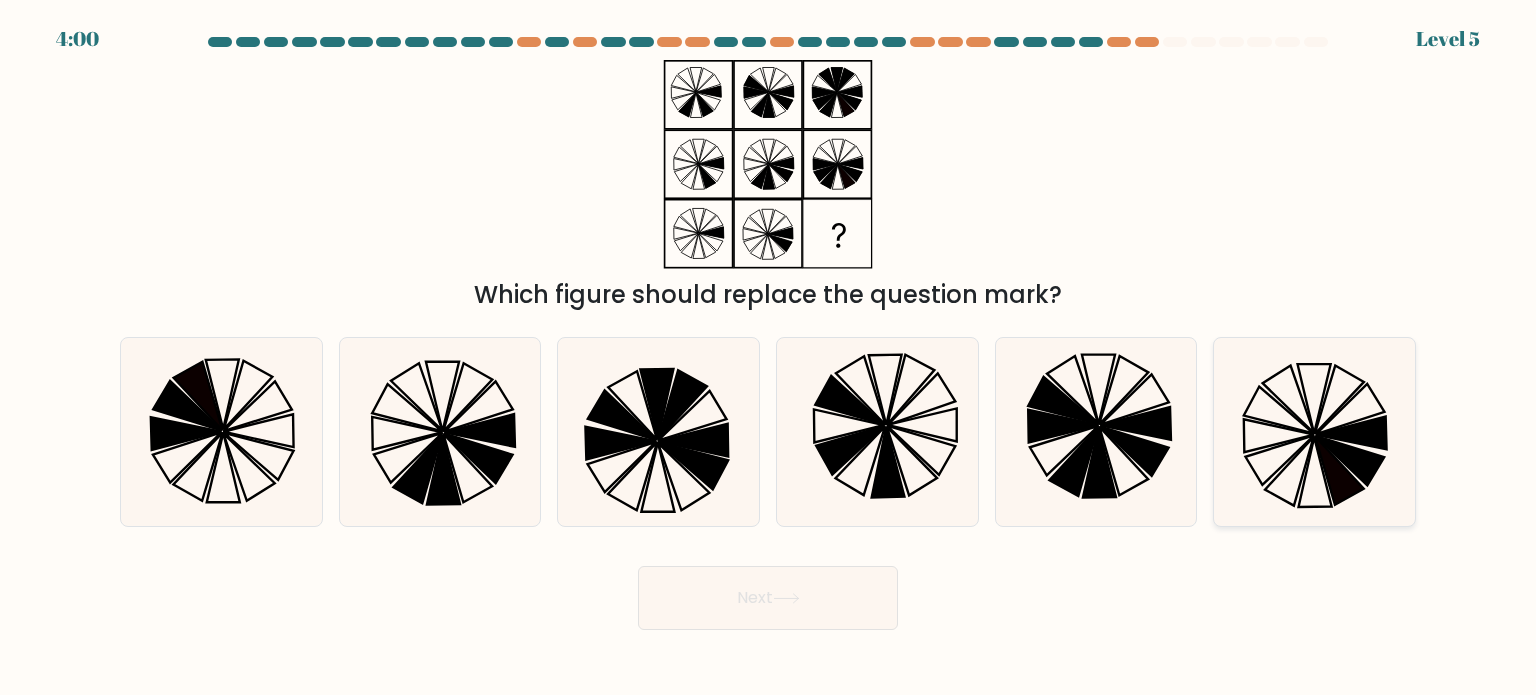 click at bounding box center (1350, 461) 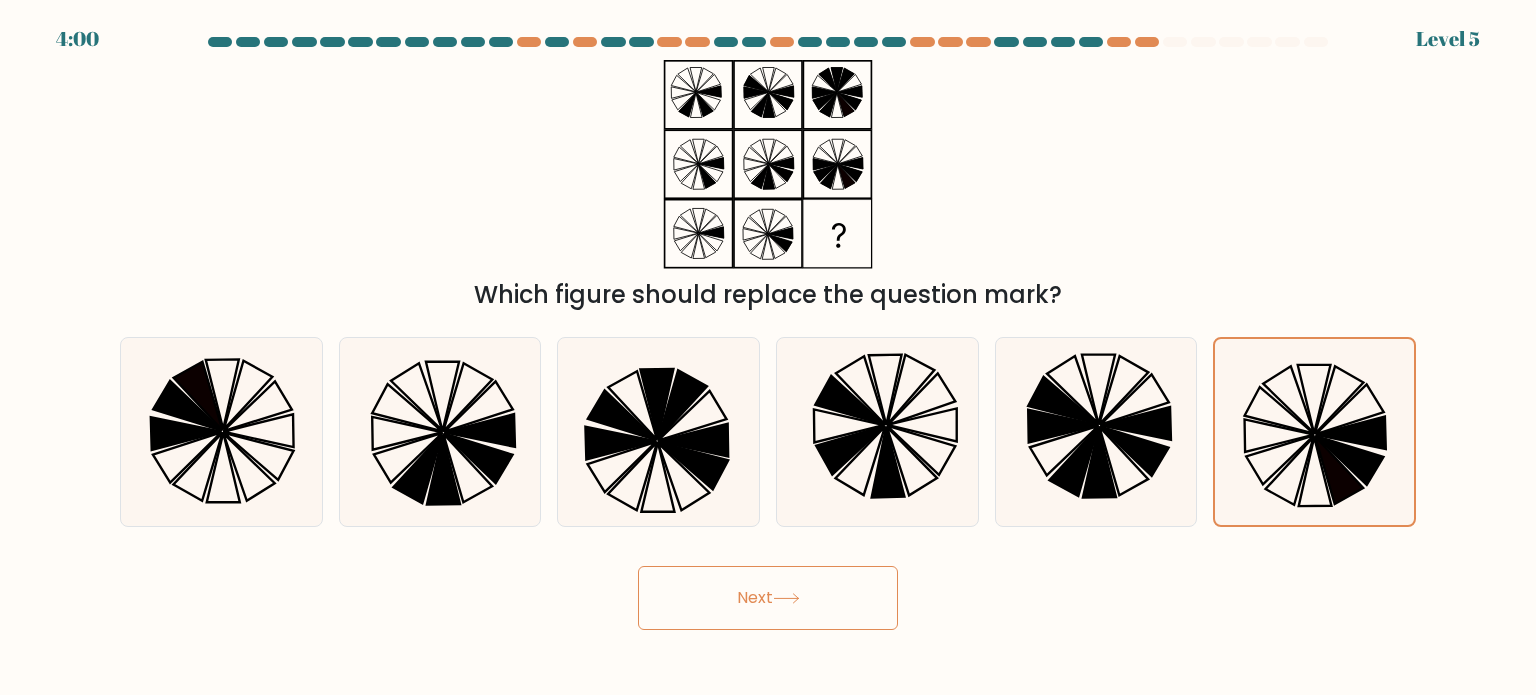 click on "Next" at bounding box center (768, 598) 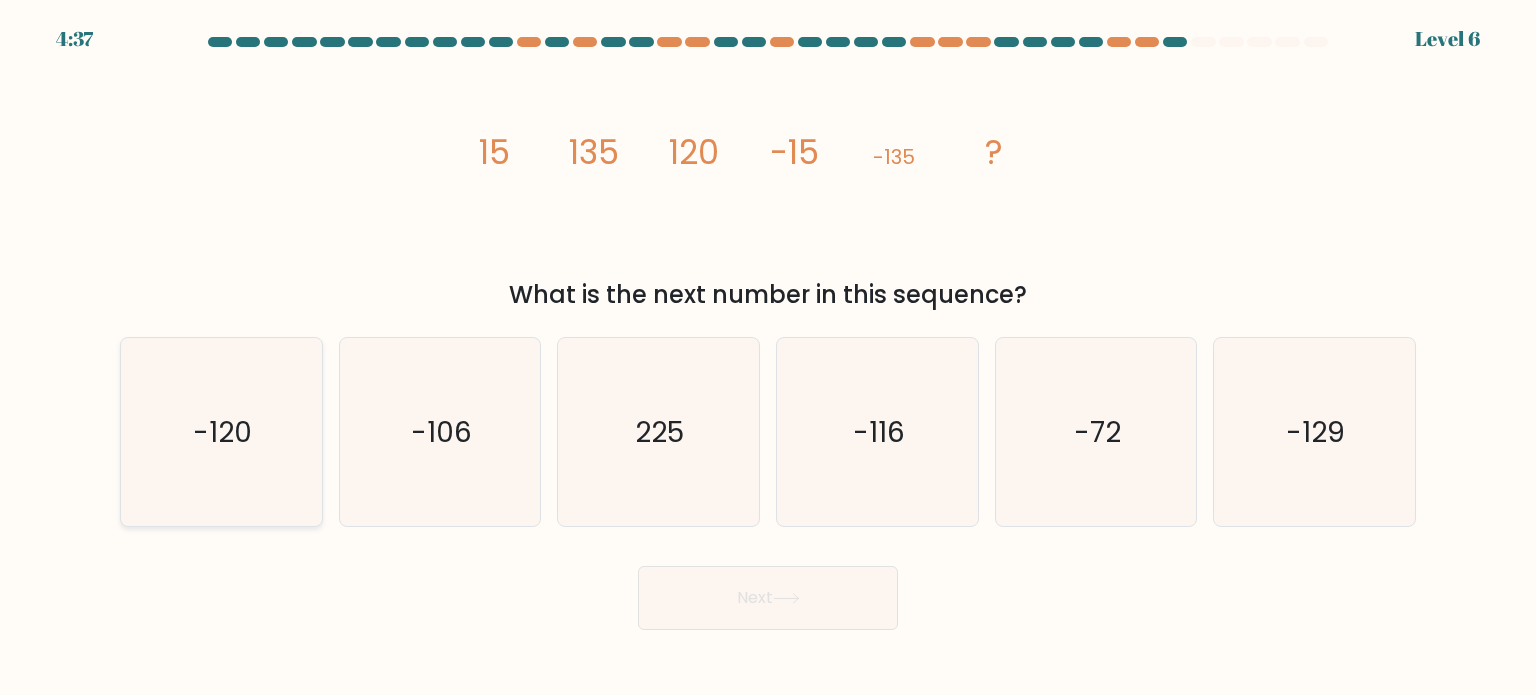 click on "-120" at bounding box center (221, 432) 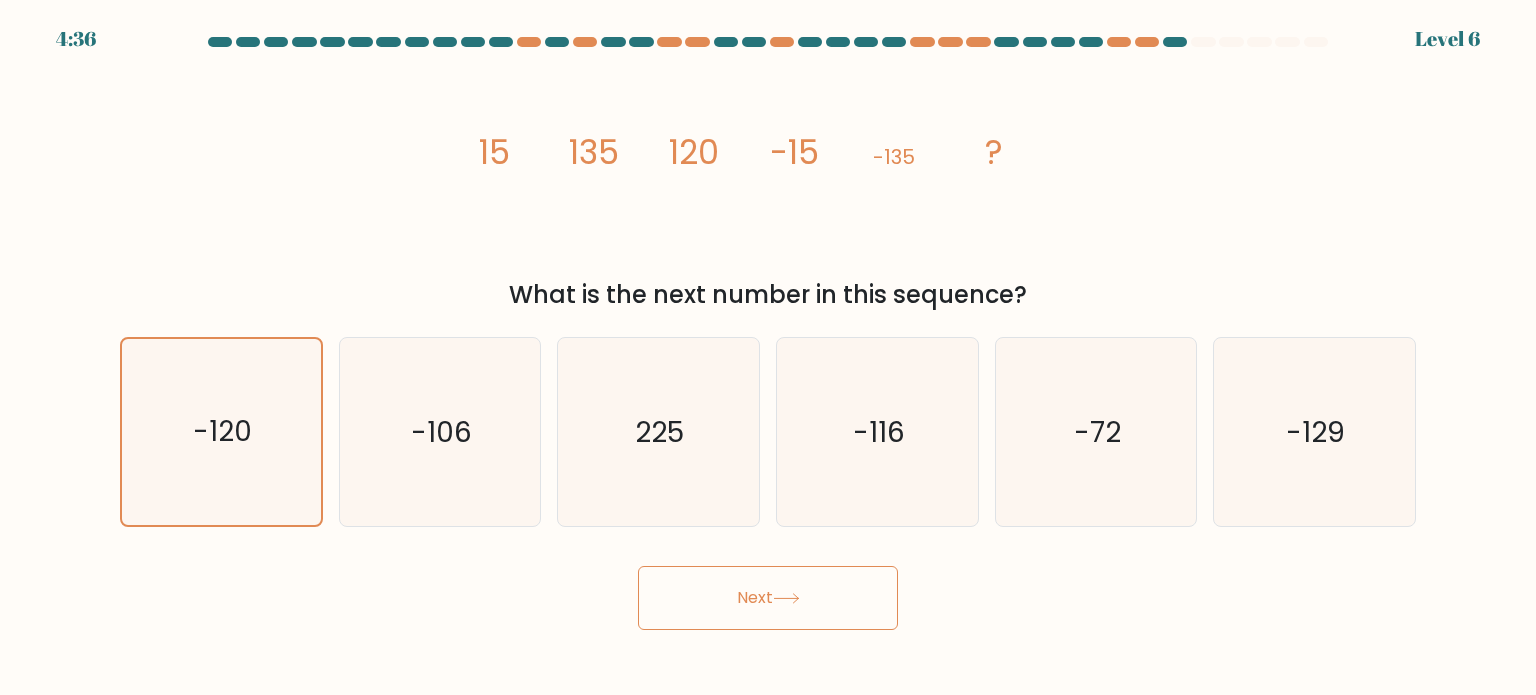 click on "Next" at bounding box center (768, 598) 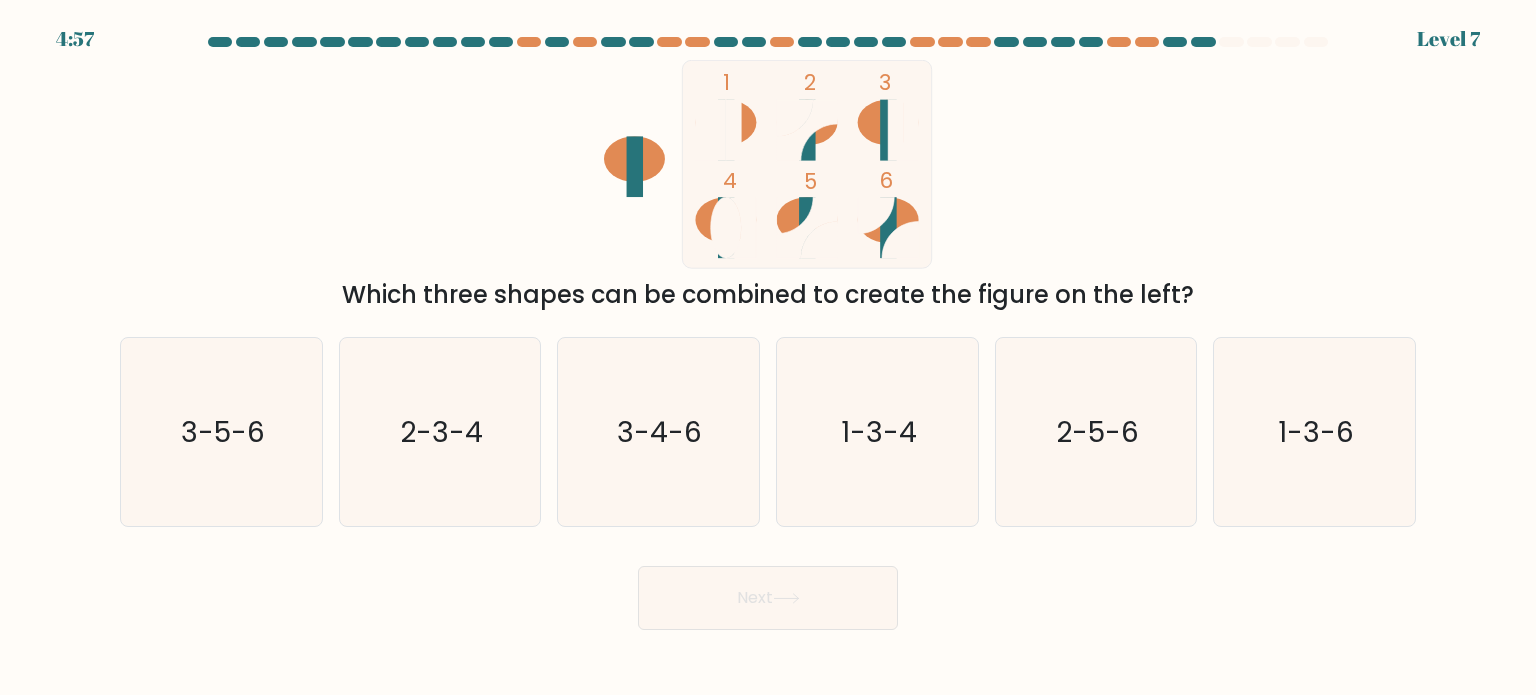 drag, startPoint x: 1140, startPoint y: 403, endPoint x: 989, endPoint y: 539, distance: 203.21663 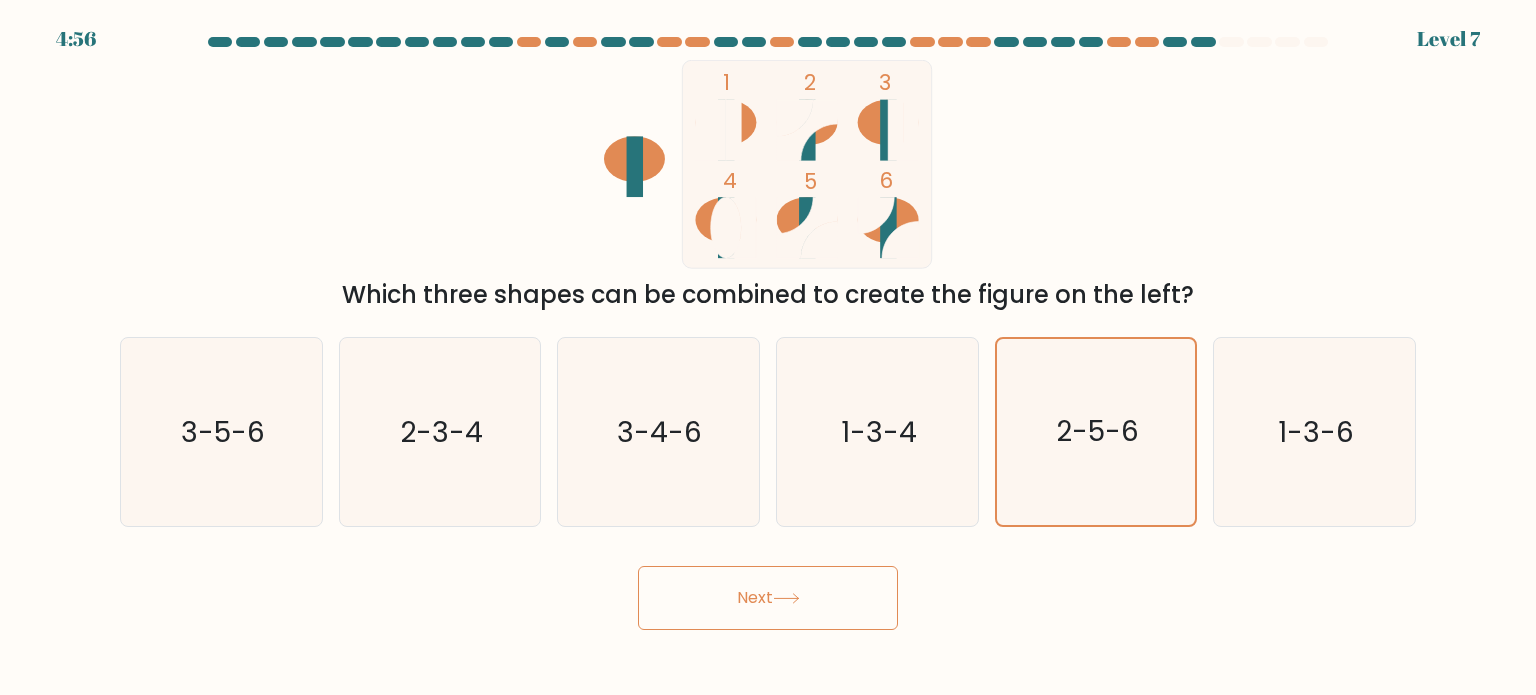 click at bounding box center (786, 598) 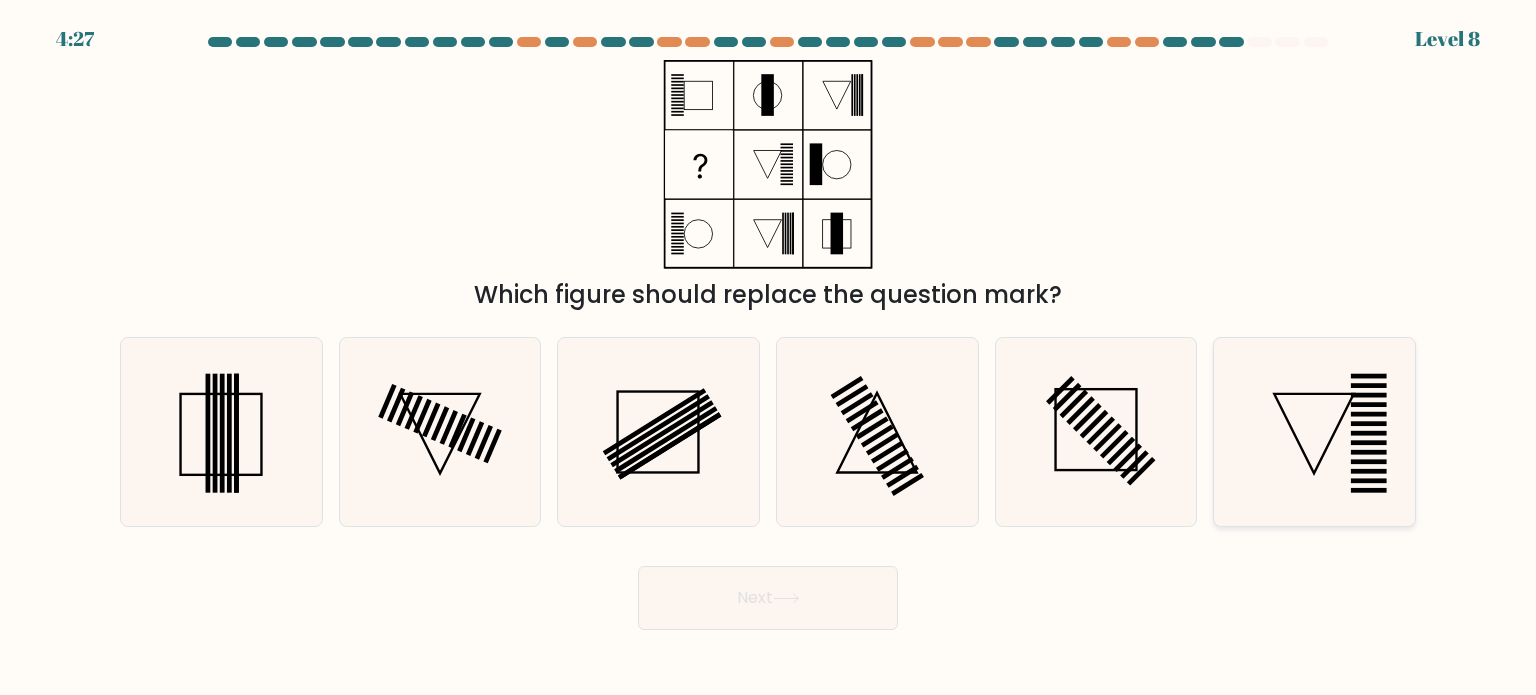 drag, startPoint x: 1351, startPoint y: 453, endPoint x: 1335, endPoint y: 465, distance: 20 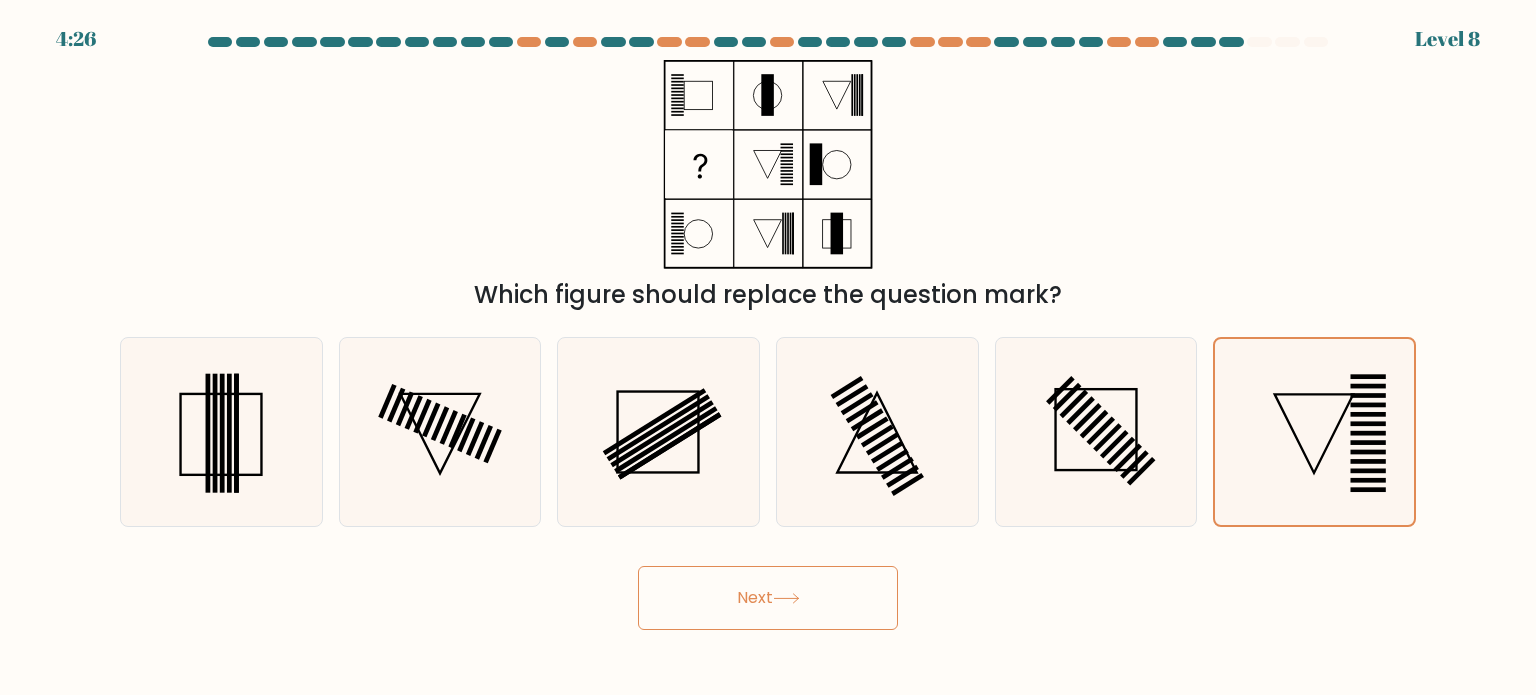 click on "Next" at bounding box center [768, 598] 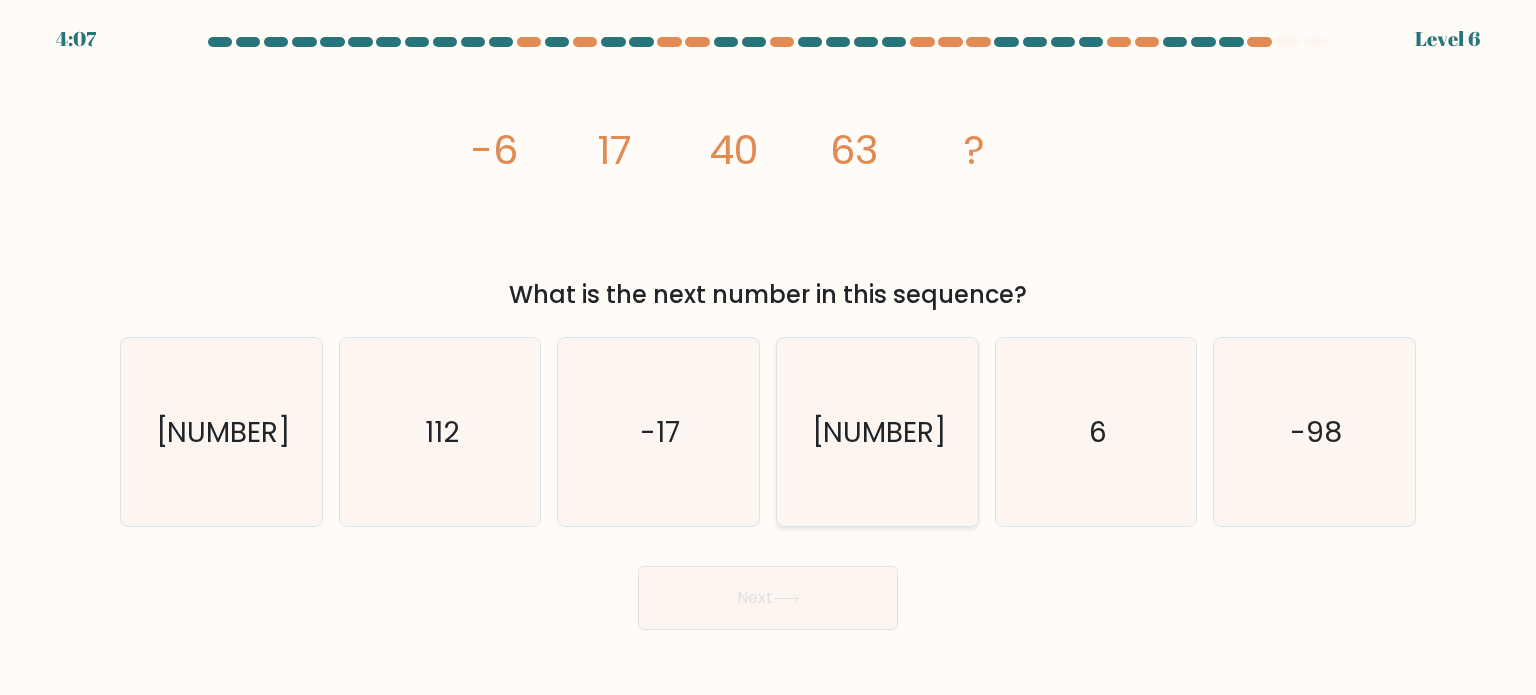 click on "[NUMBER]" at bounding box center (877, 432) 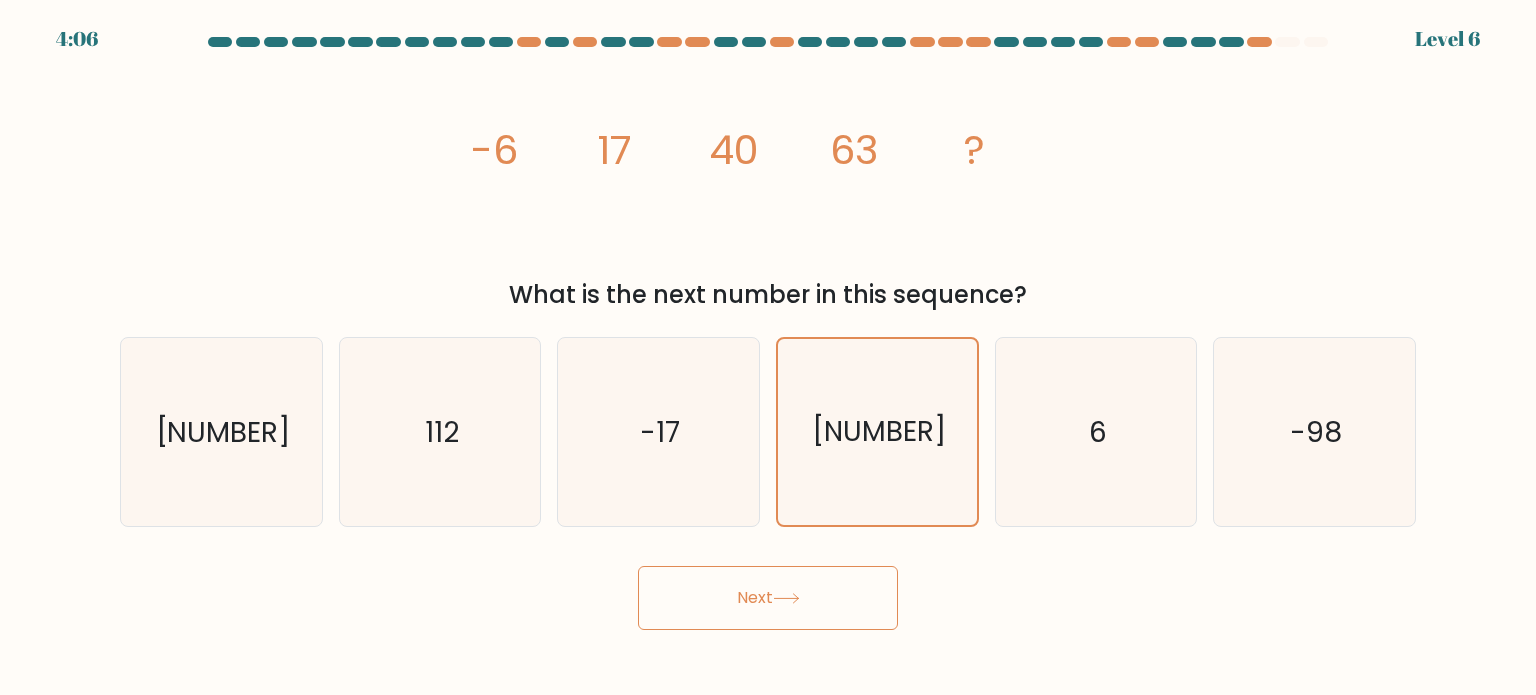 click on "Next" at bounding box center [768, 598] 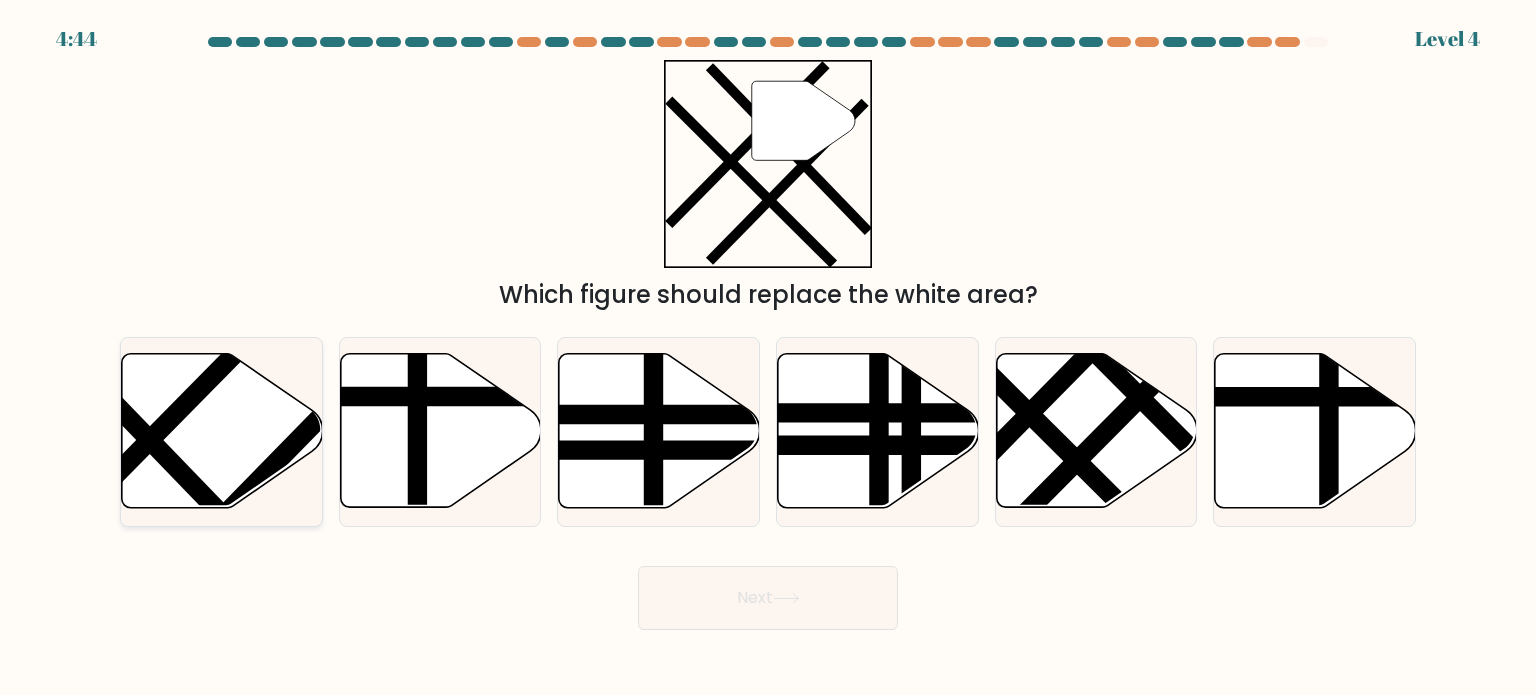 click at bounding box center [222, 431] 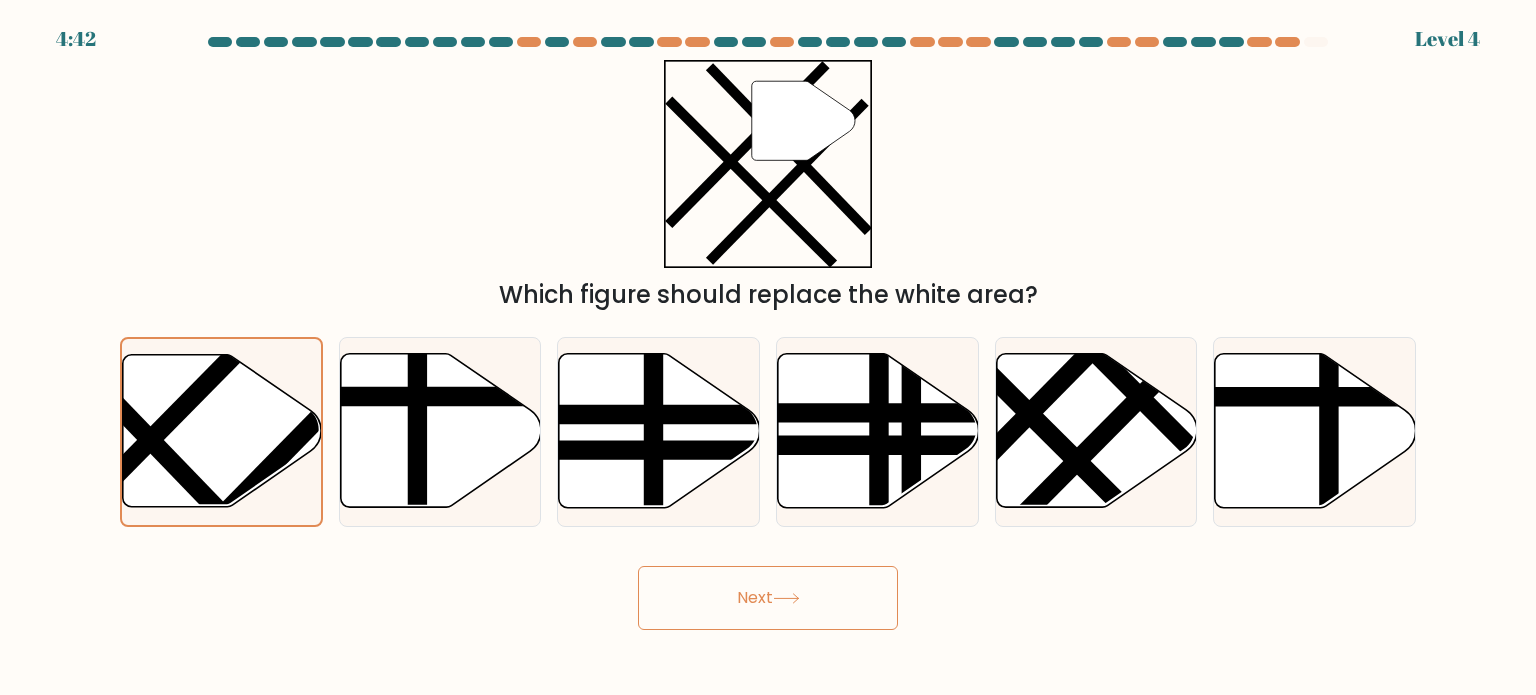 click on "Next" at bounding box center [768, 598] 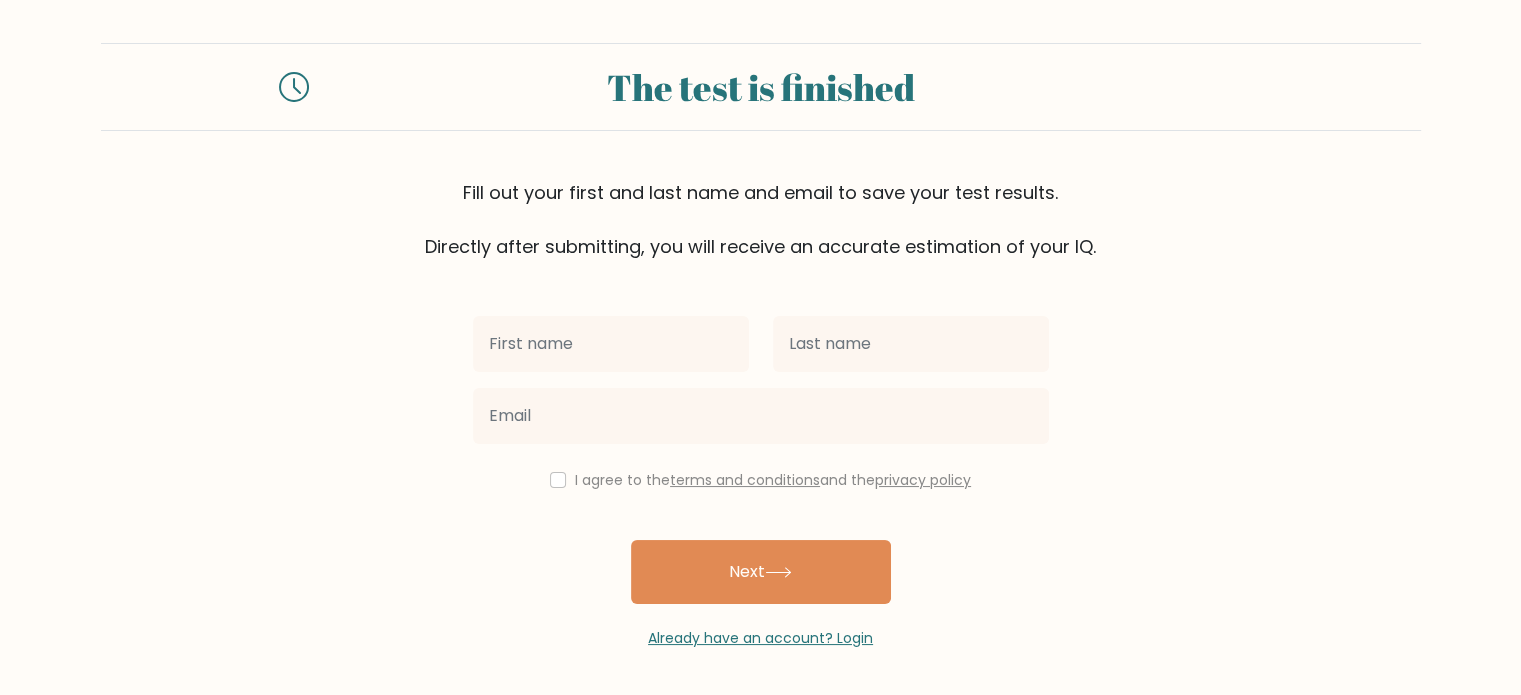 scroll, scrollTop: 6, scrollLeft: 0, axis: vertical 